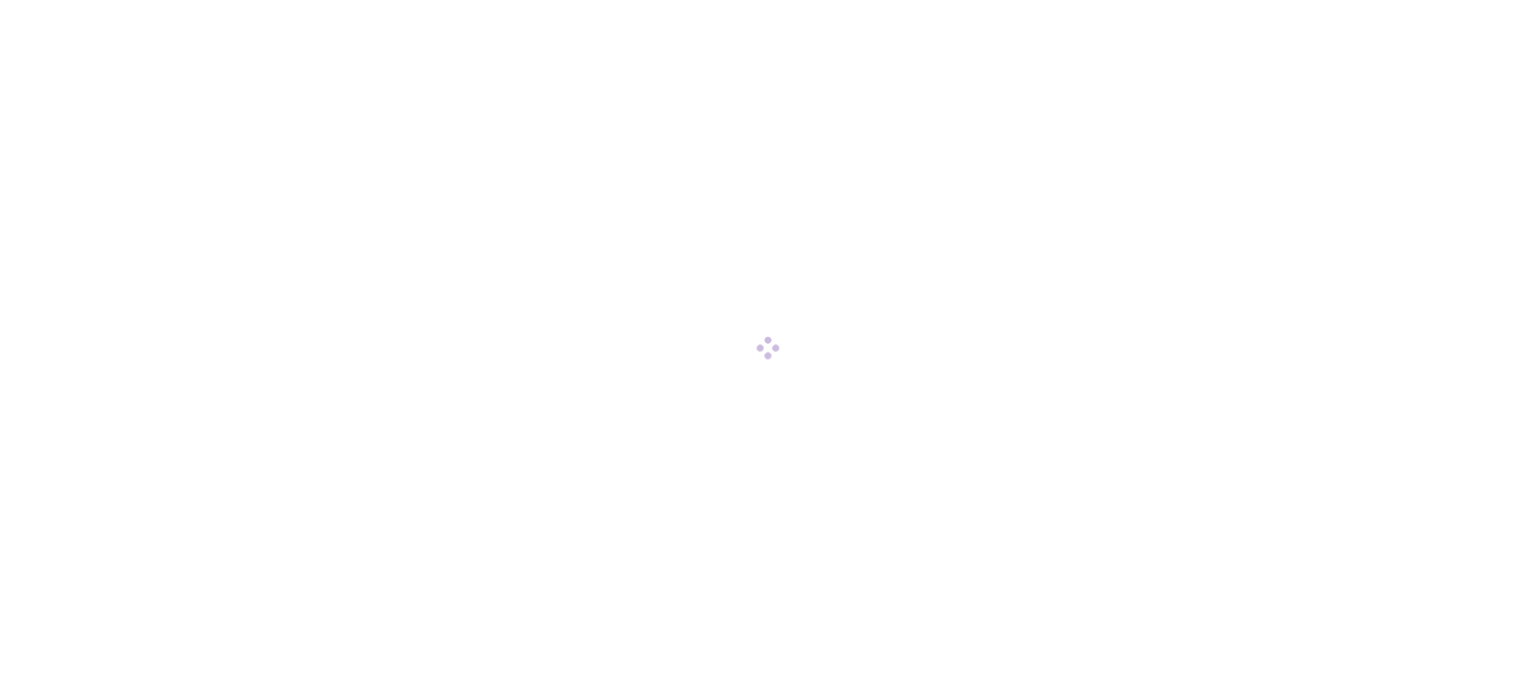 scroll, scrollTop: 0, scrollLeft: 0, axis: both 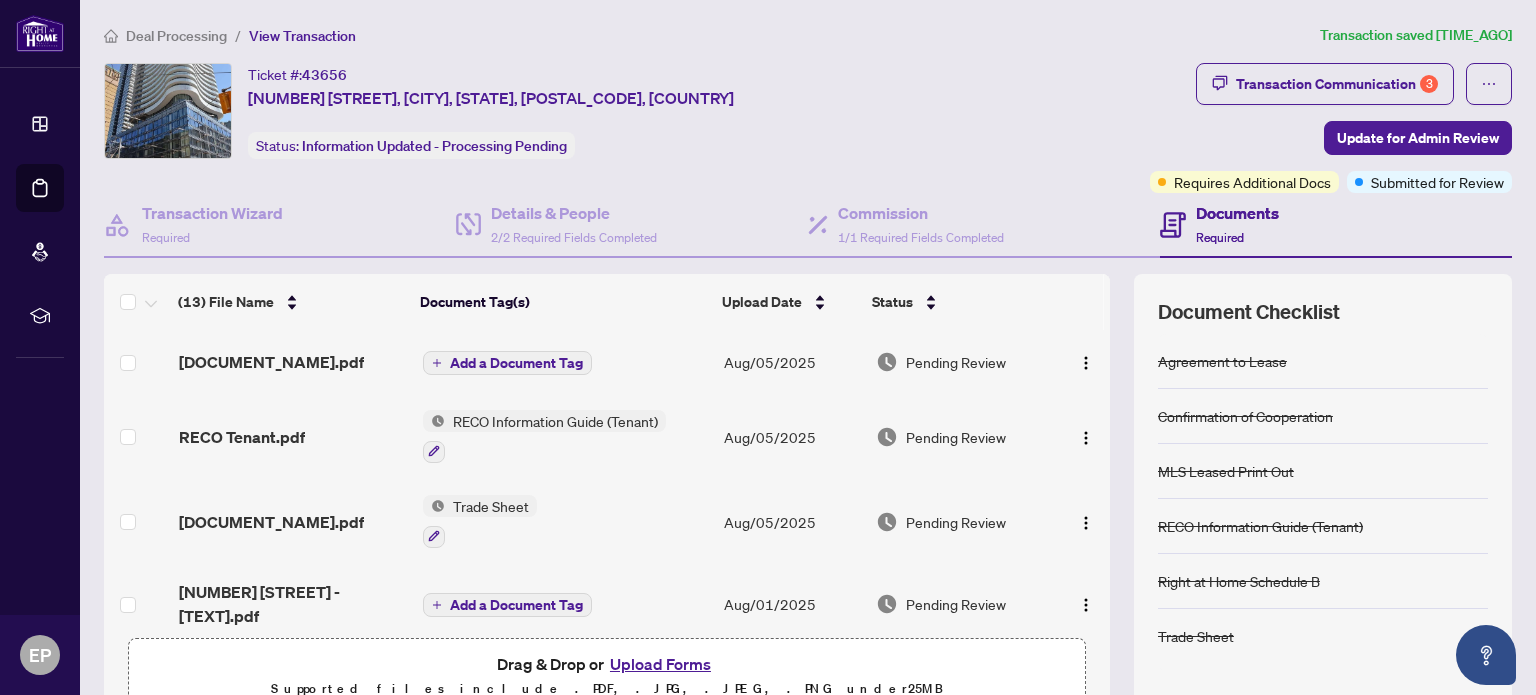 click on "Deal Processing" at bounding box center [176, 36] 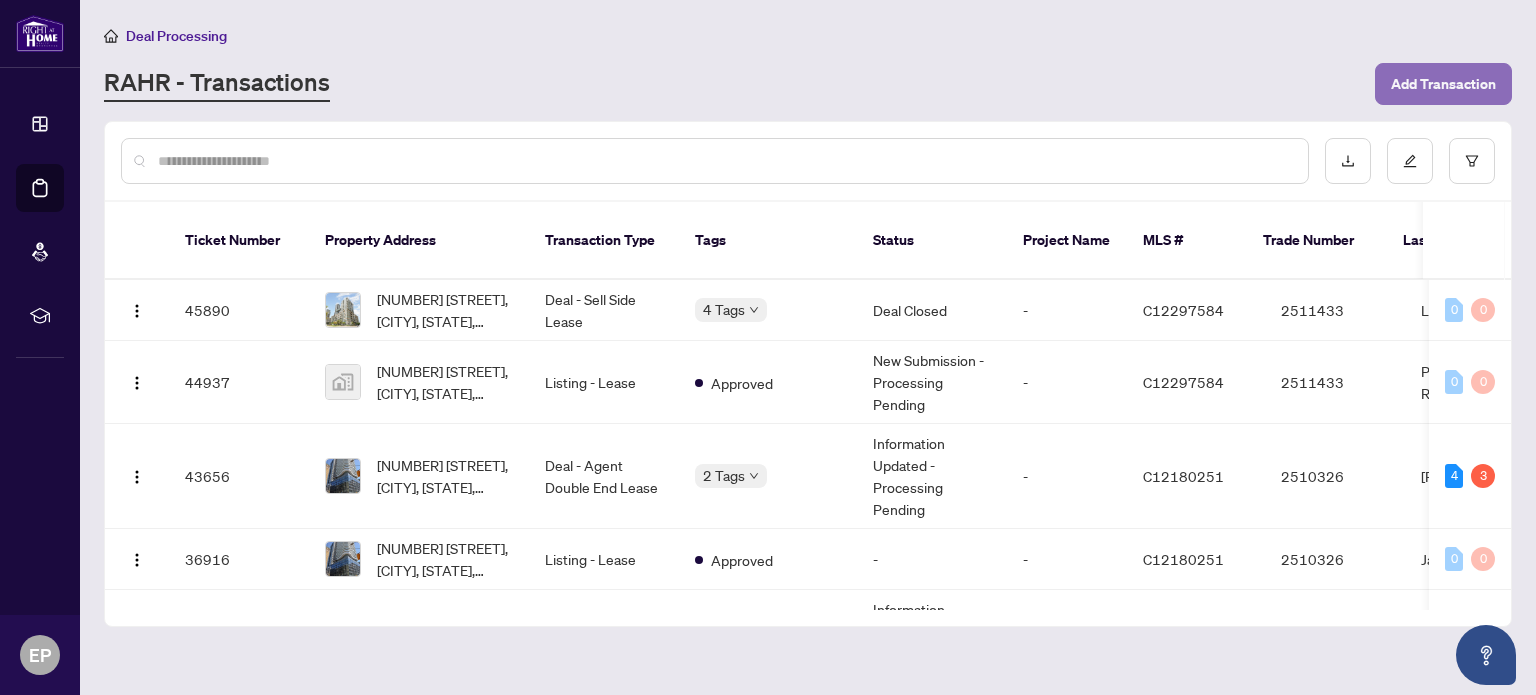 click on "Add Transaction" at bounding box center (1443, 84) 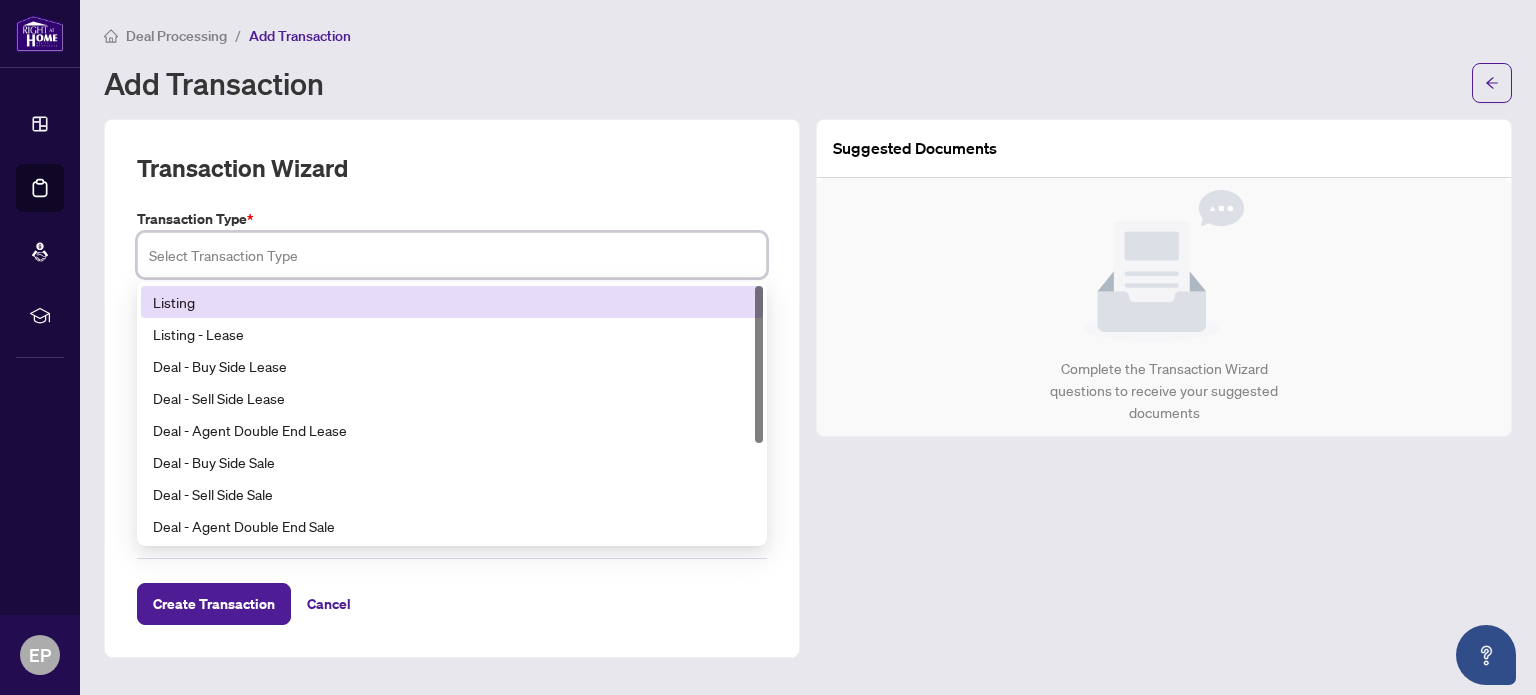 click at bounding box center [452, 255] 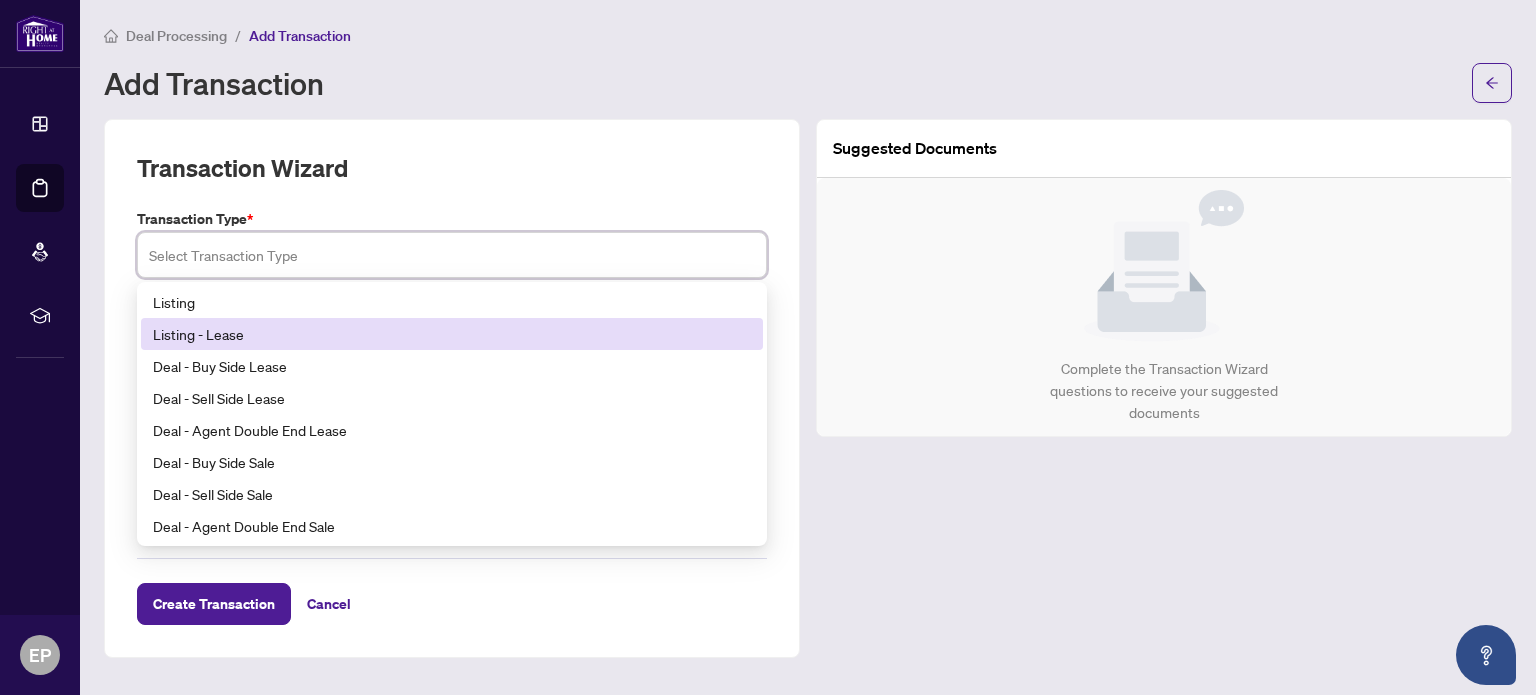 click on "Listing - Lease" at bounding box center (452, 334) 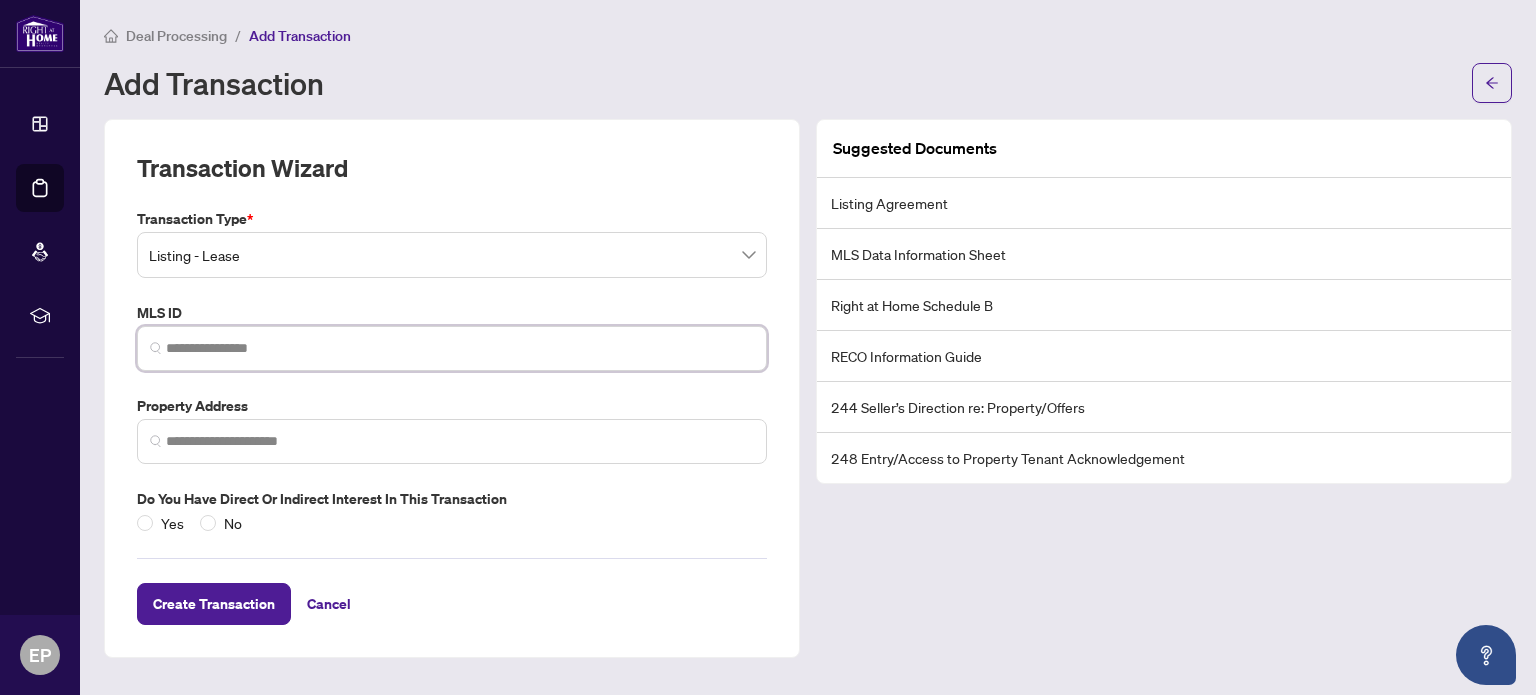 click at bounding box center [460, 348] 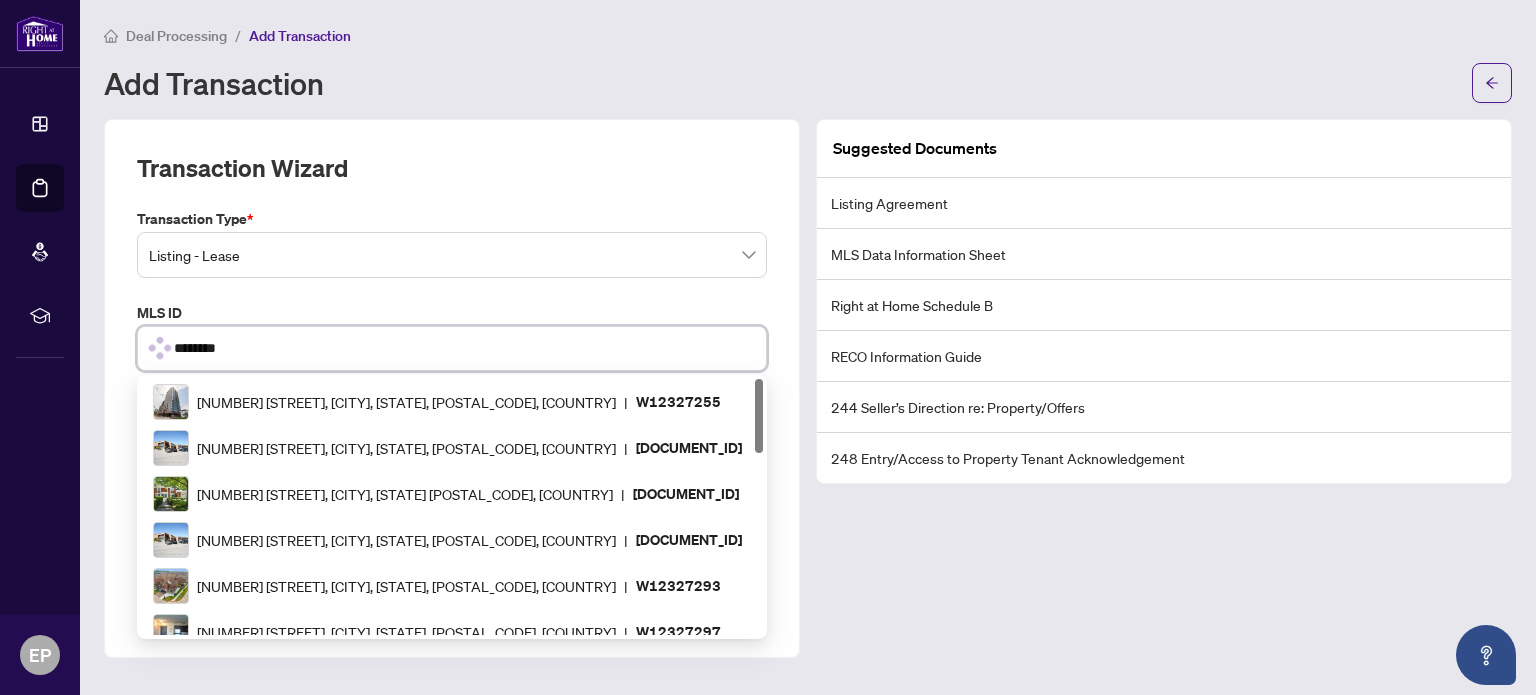 type on "*********" 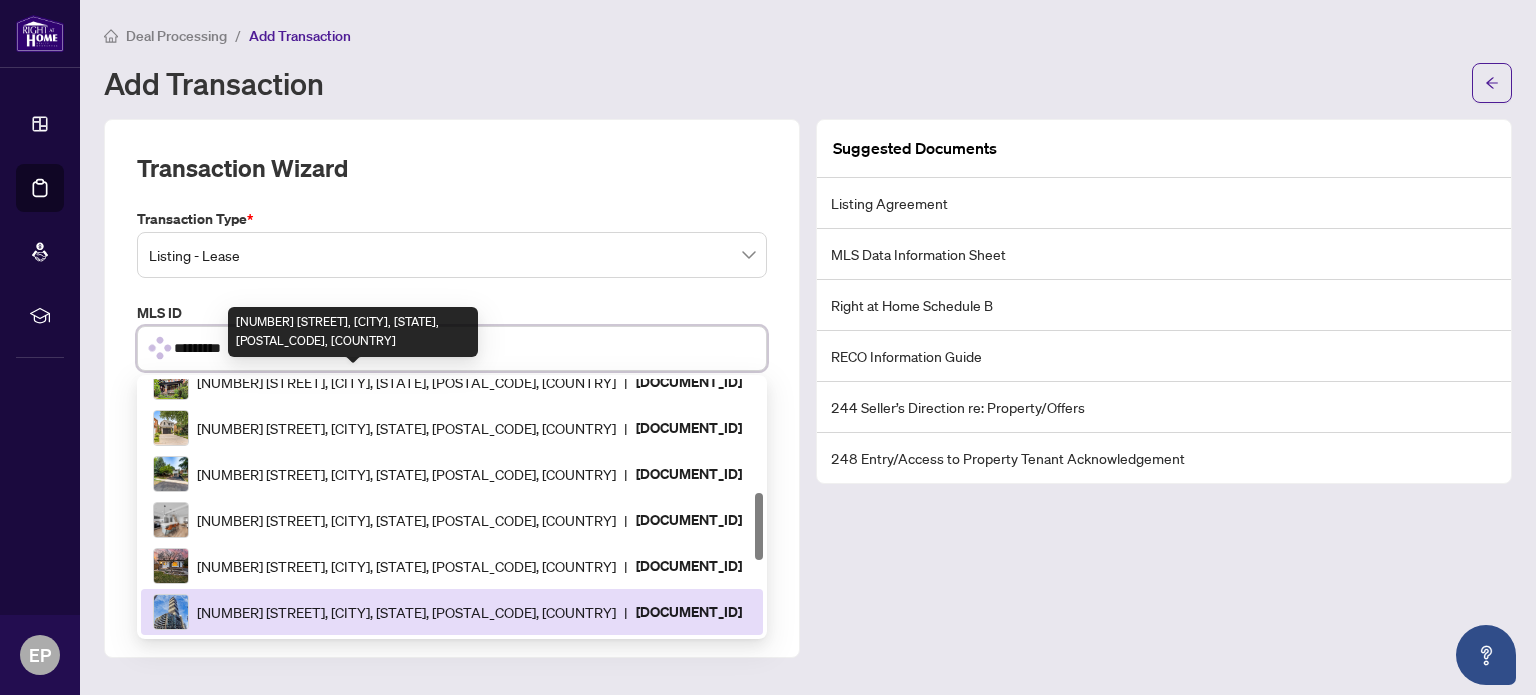scroll, scrollTop: 0, scrollLeft: 0, axis: both 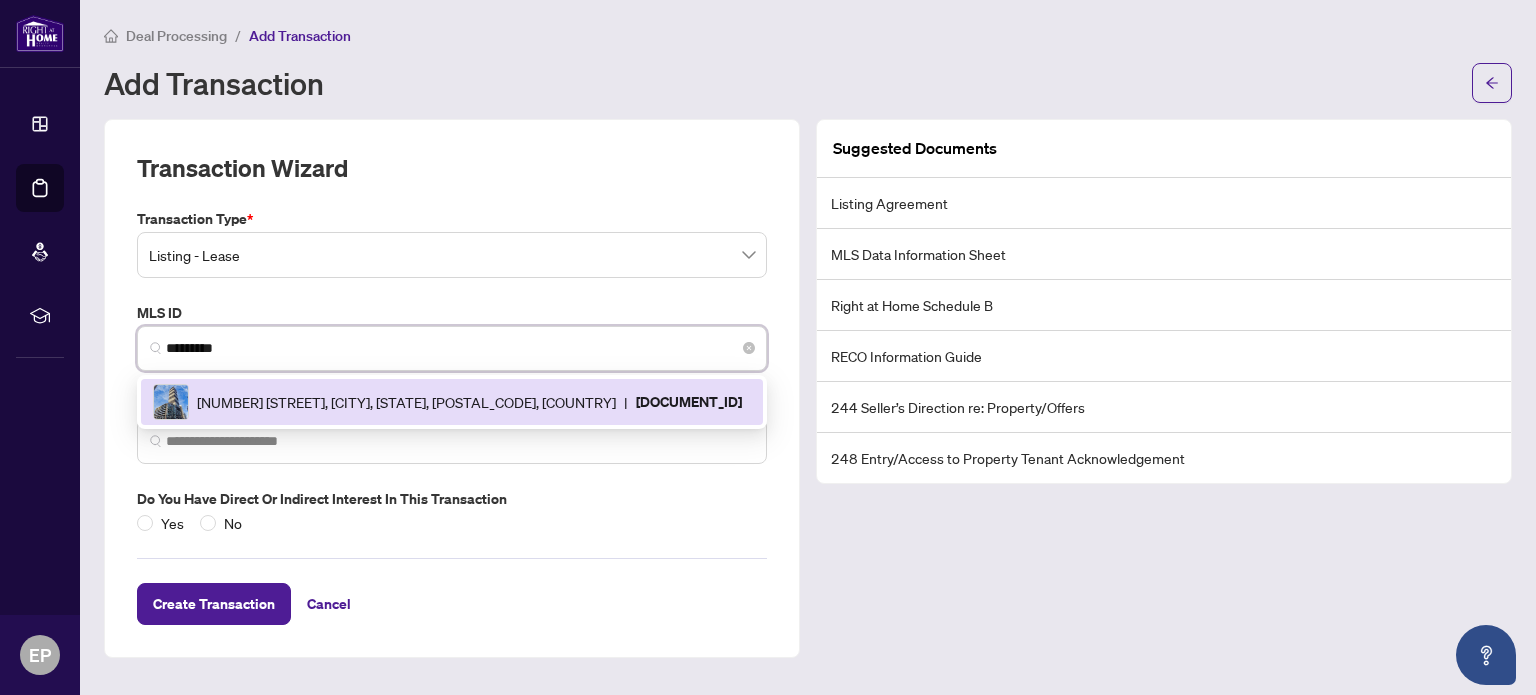 click on "[NUMBER] [STREET], [CITY], [STATE], [POSTAL_CODE], [COUNTRY] | [DOCUMENT_ID]" at bounding box center [452, 402] 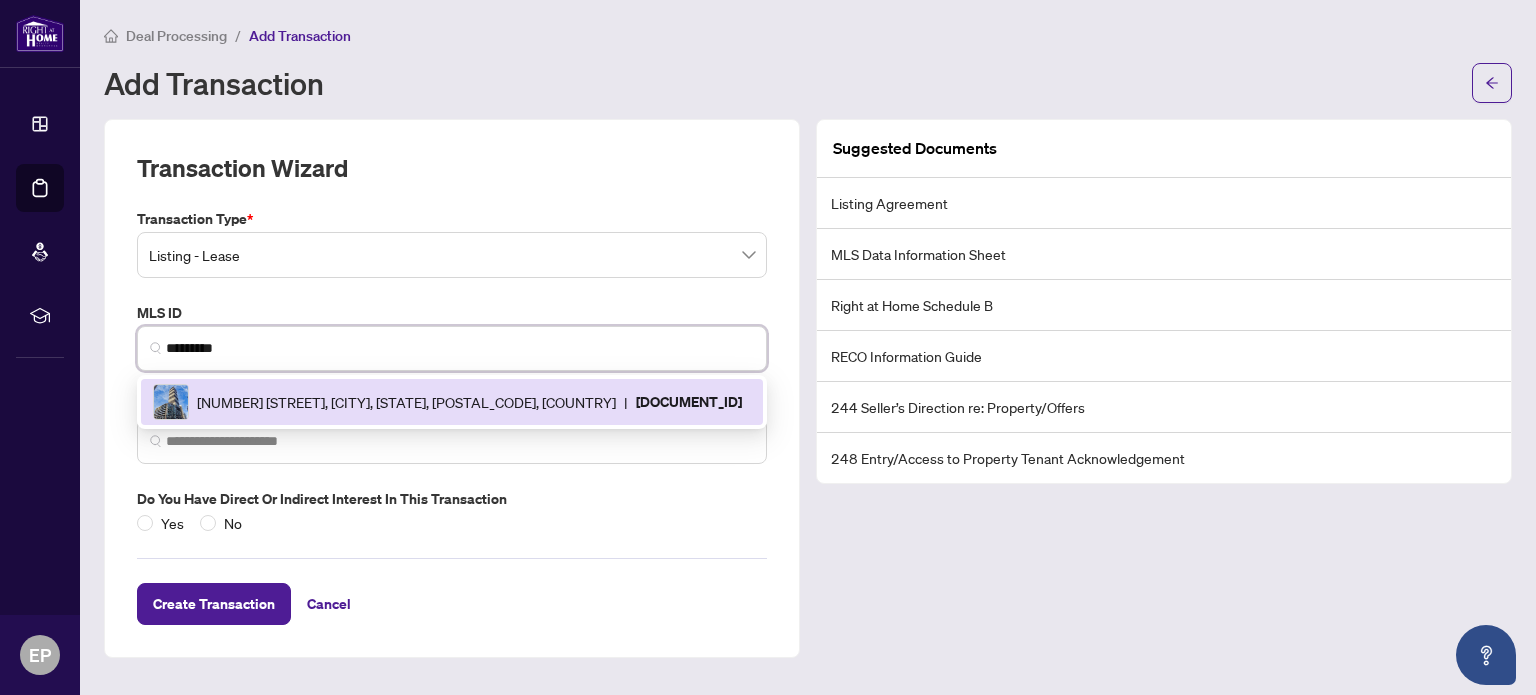type on "**********" 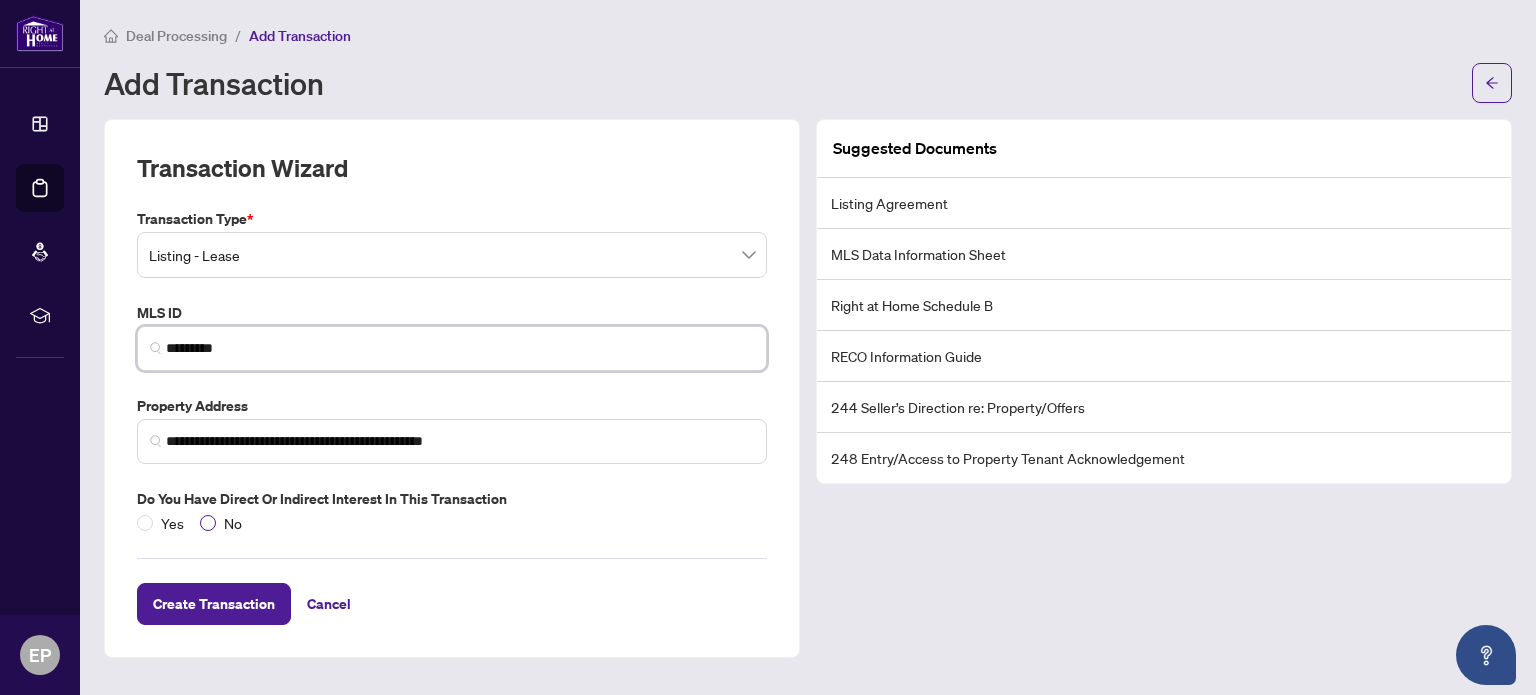 type on "*********" 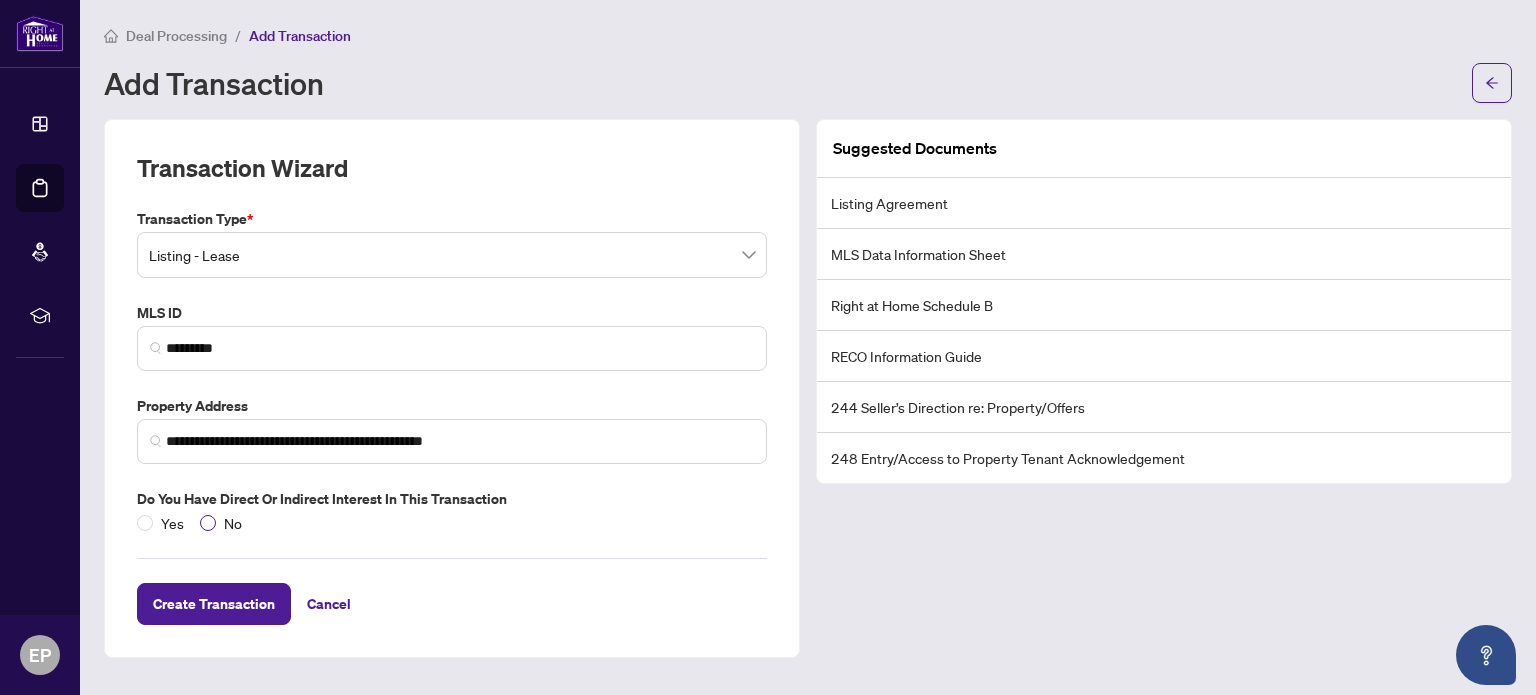 click on "No" at bounding box center (233, 523) 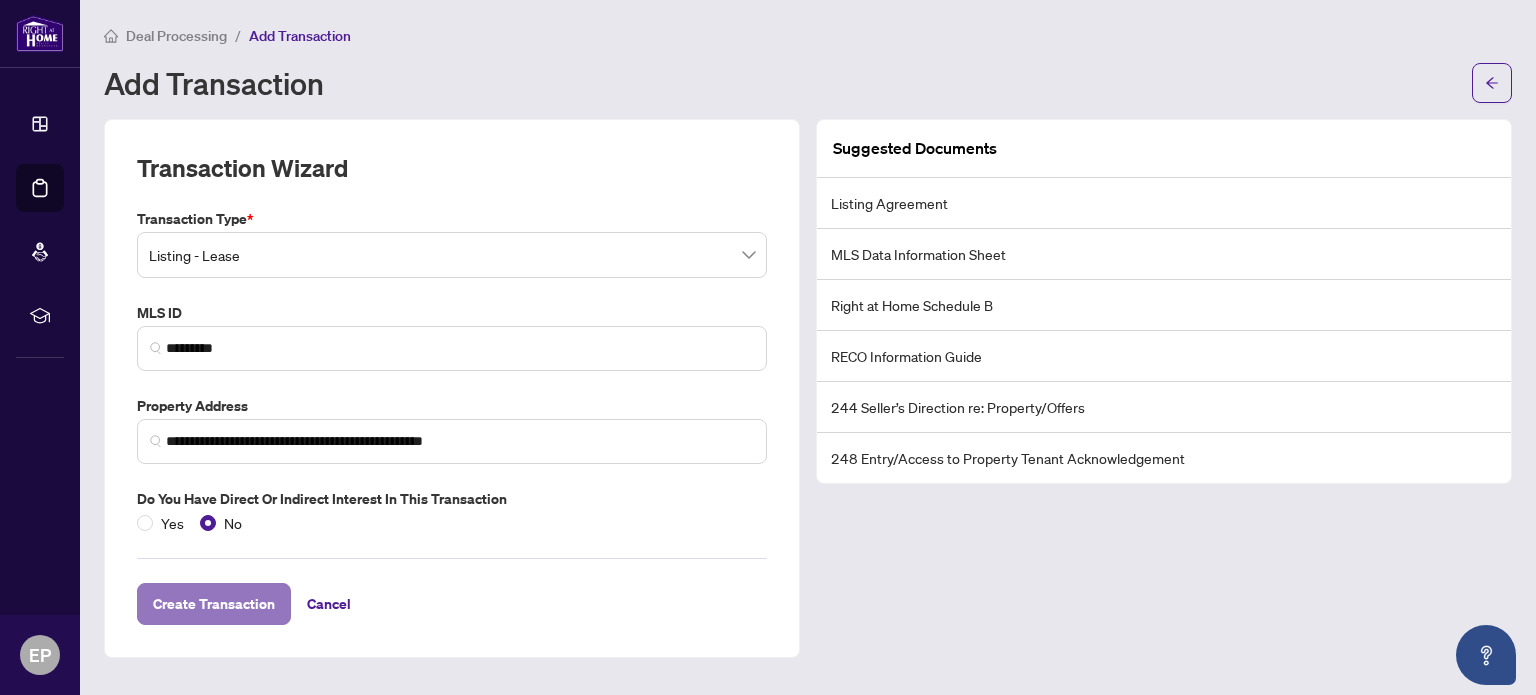 click on "Create Transaction" at bounding box center (214, 604) 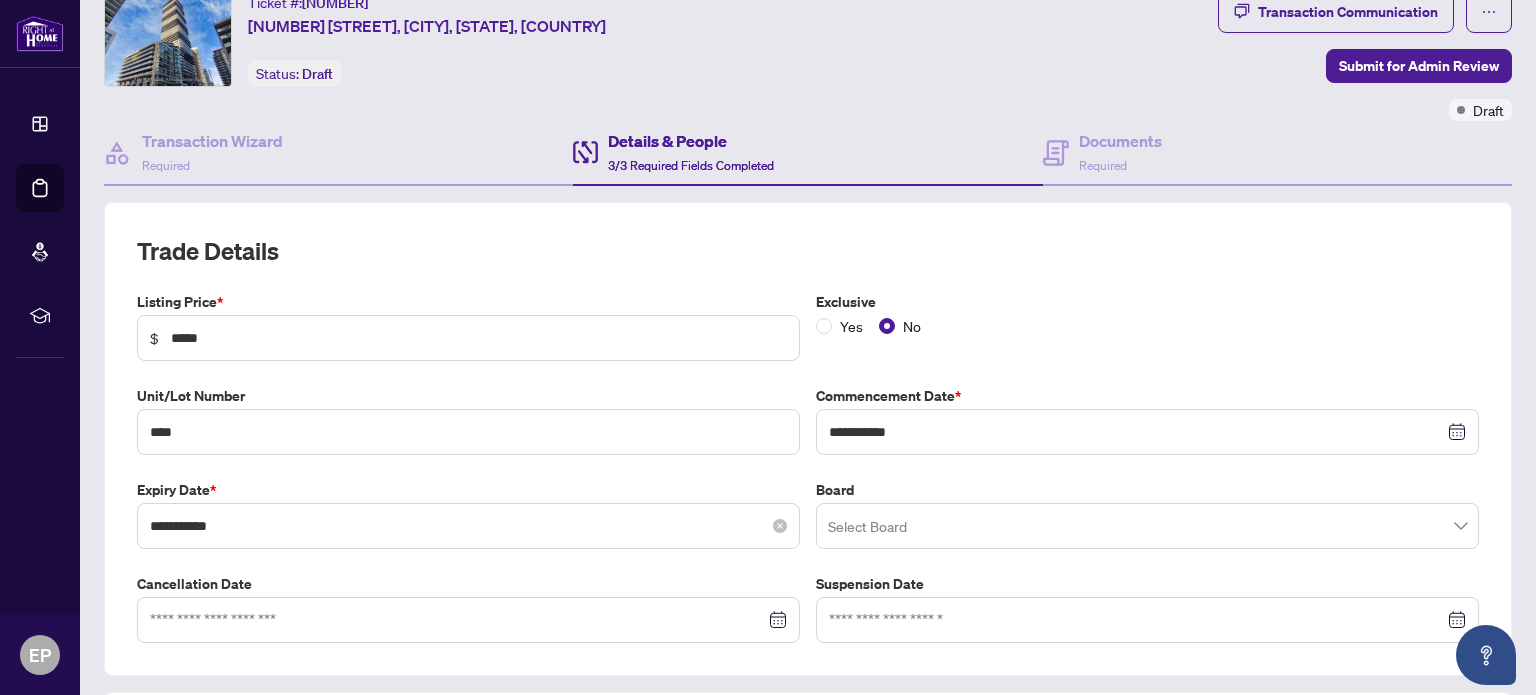 scroll, scrollTop: 100, scrollLeft: 0, axis: vertical 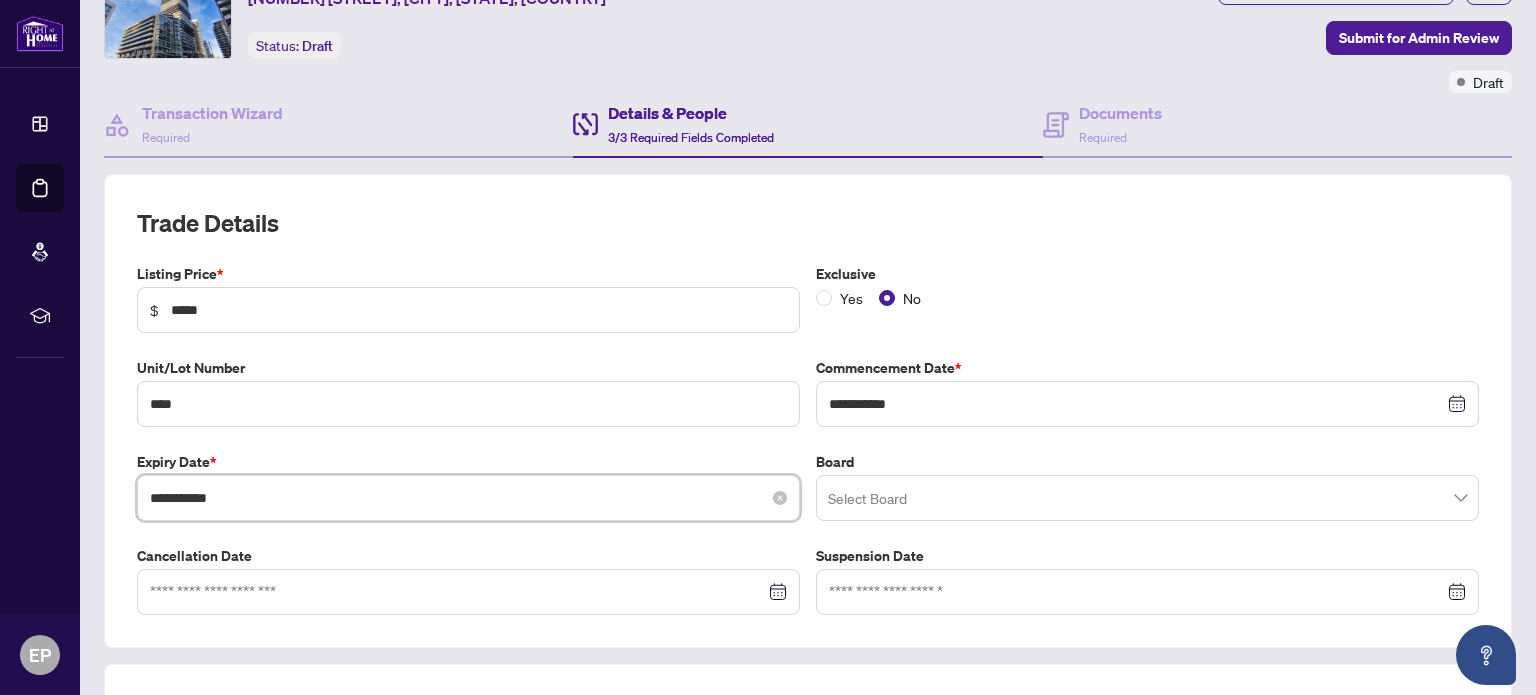 click on "**********" at bounding box center (457, 498) 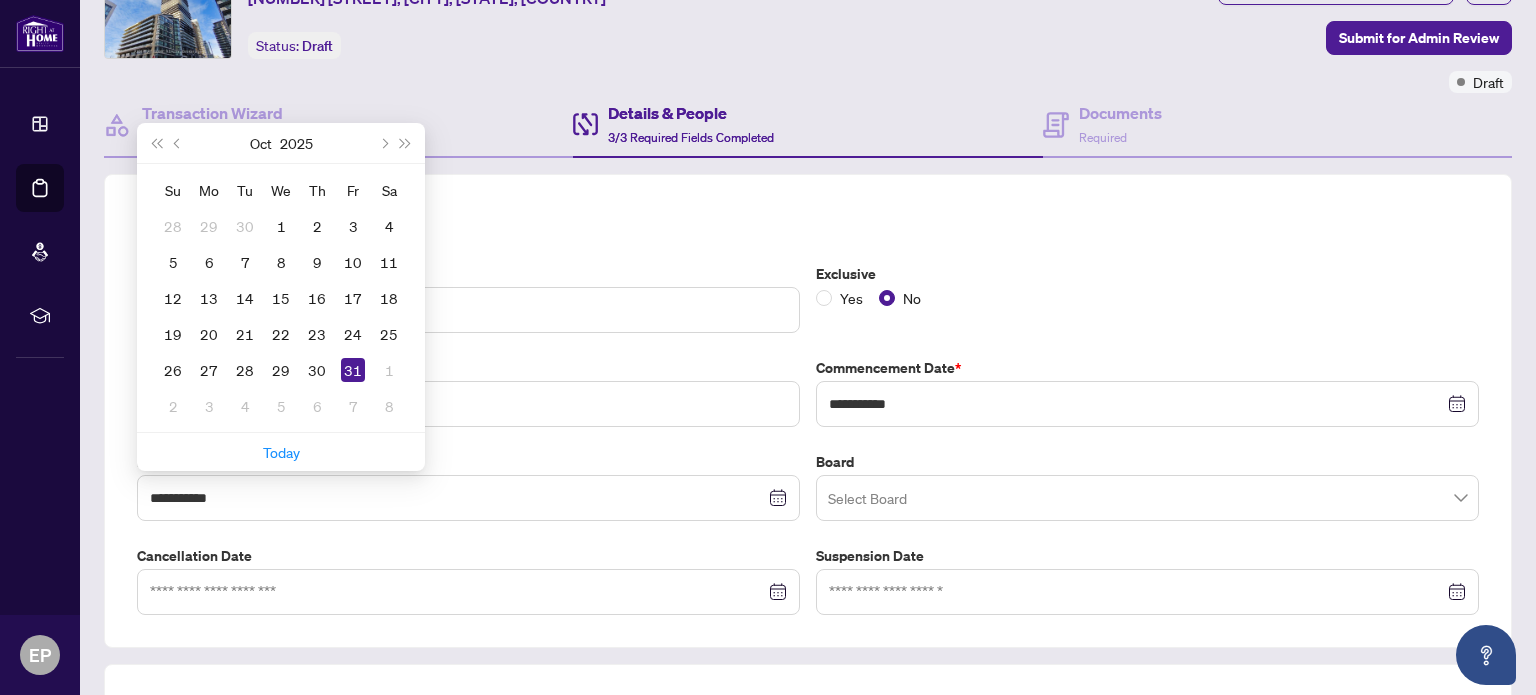 click on "Trade Details" at bounding box center [808, 223] 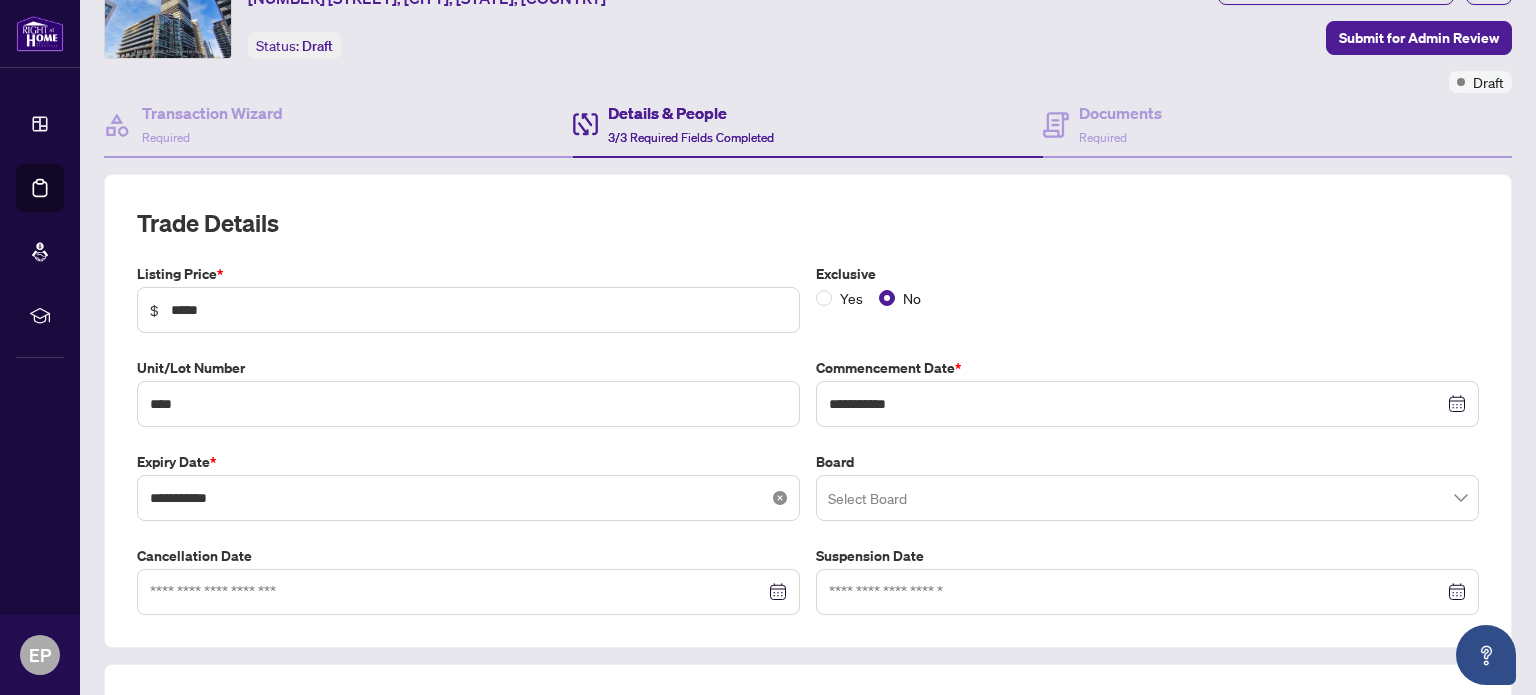 click 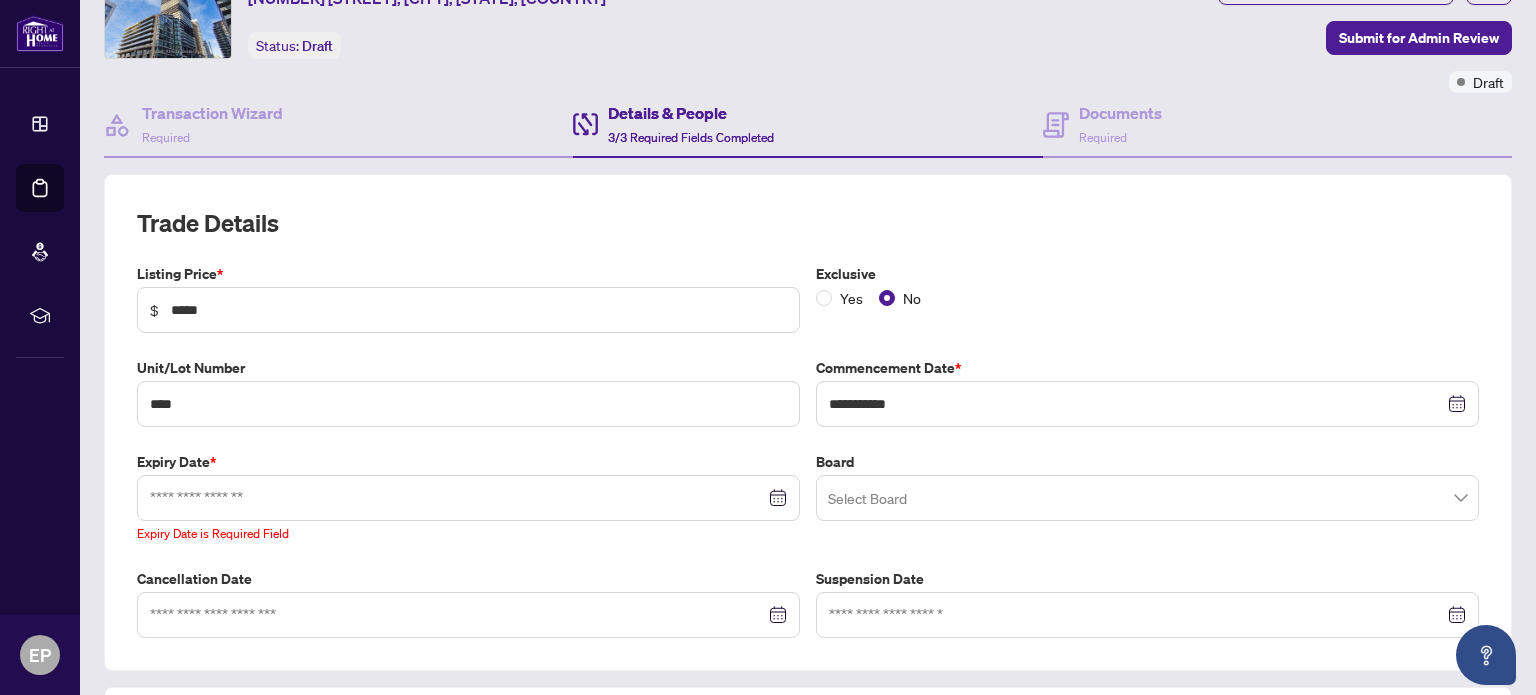 click at bounding box center (468, 498) 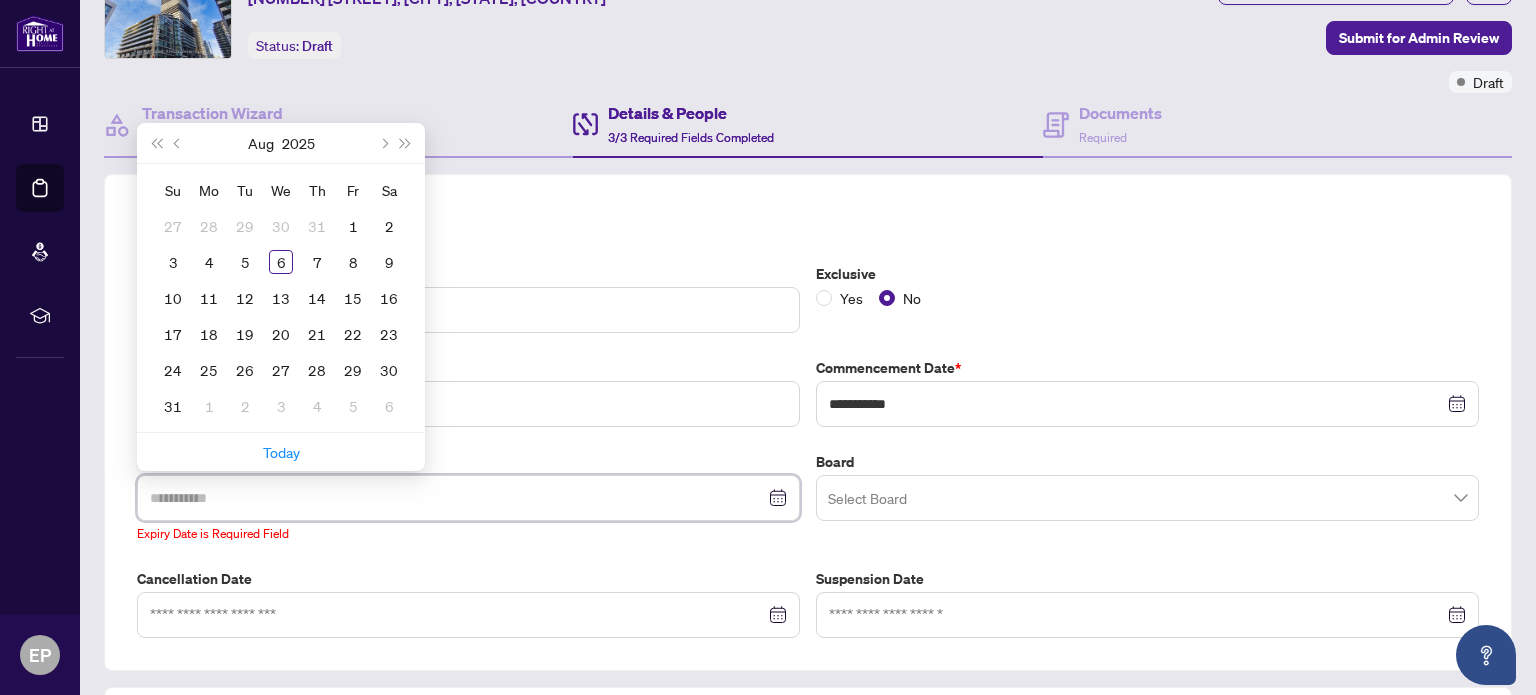 type on "**********" 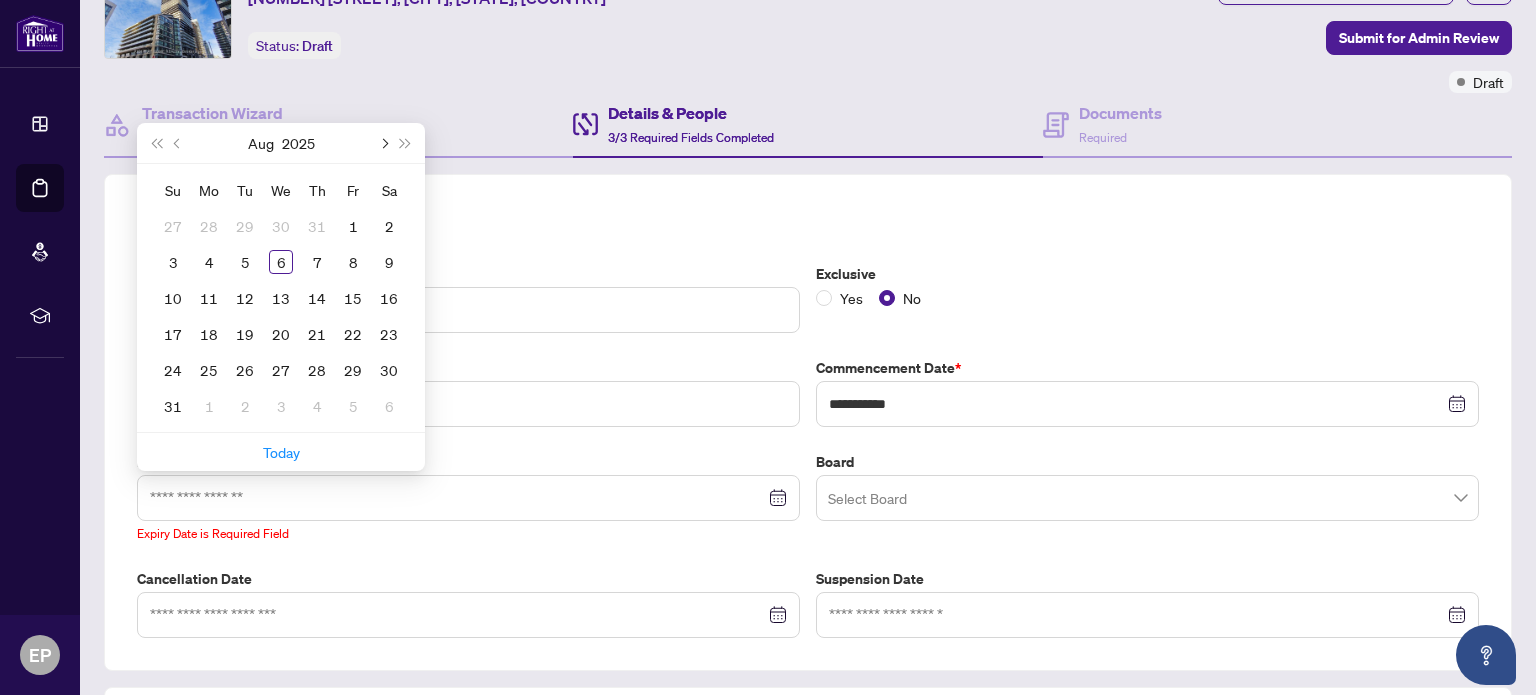 click at bounding box center (383, 143) 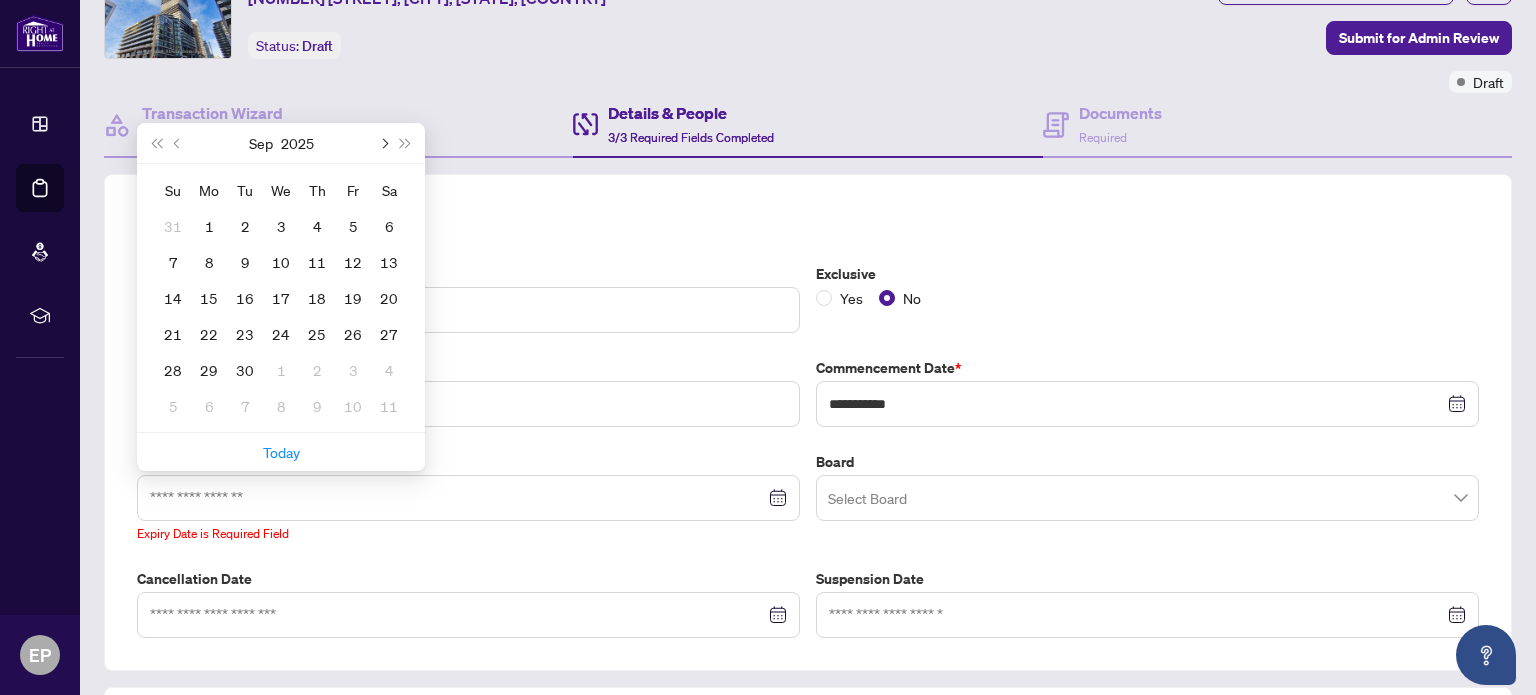 click at bounding box center [383, 143] 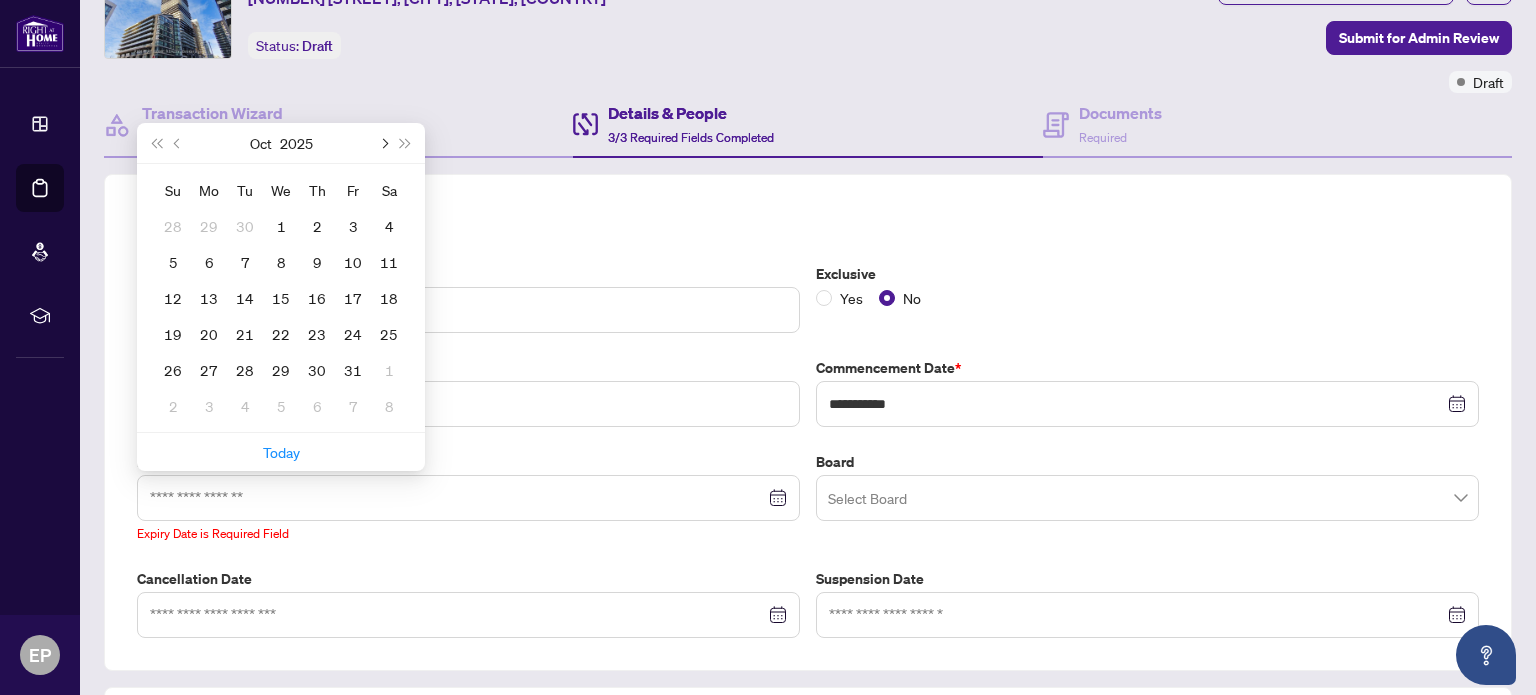 click at bounding box center [383, 143] 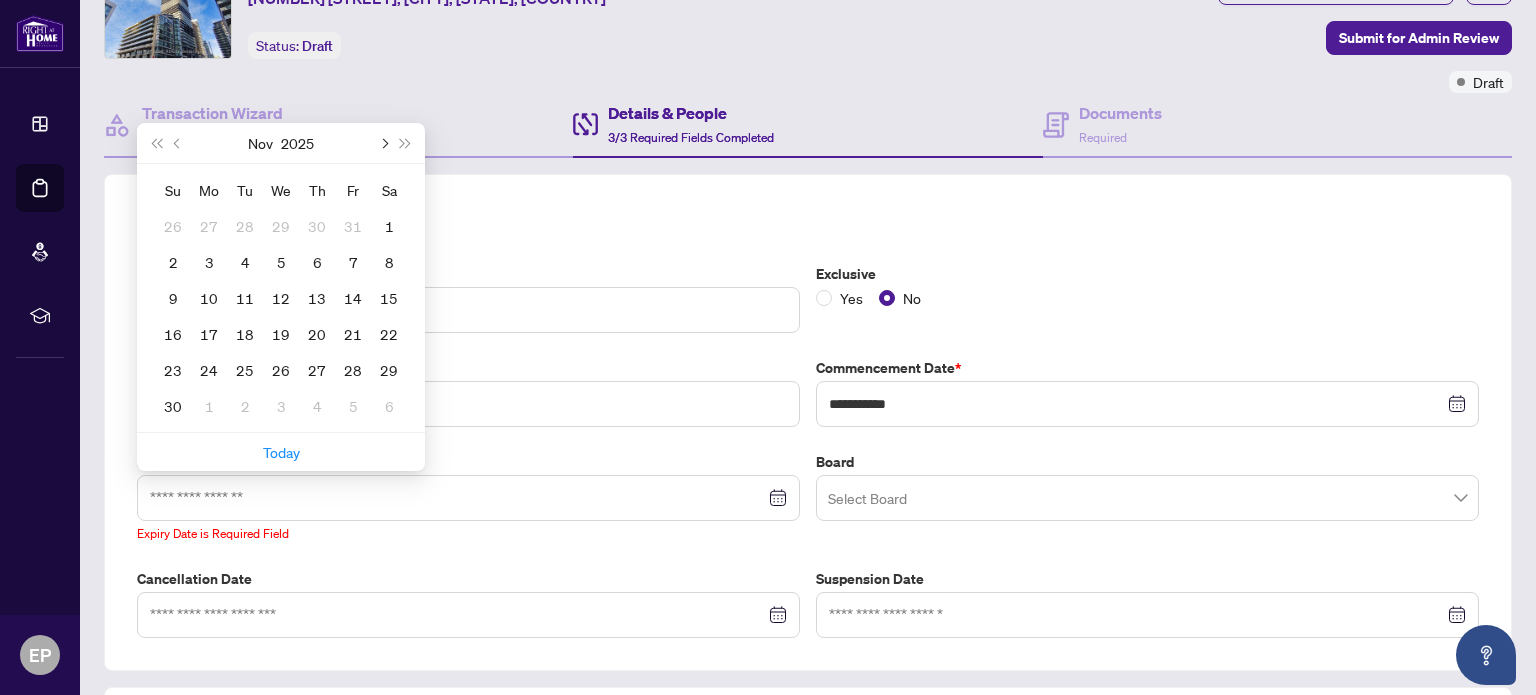 click at bounding box center (383, 143) 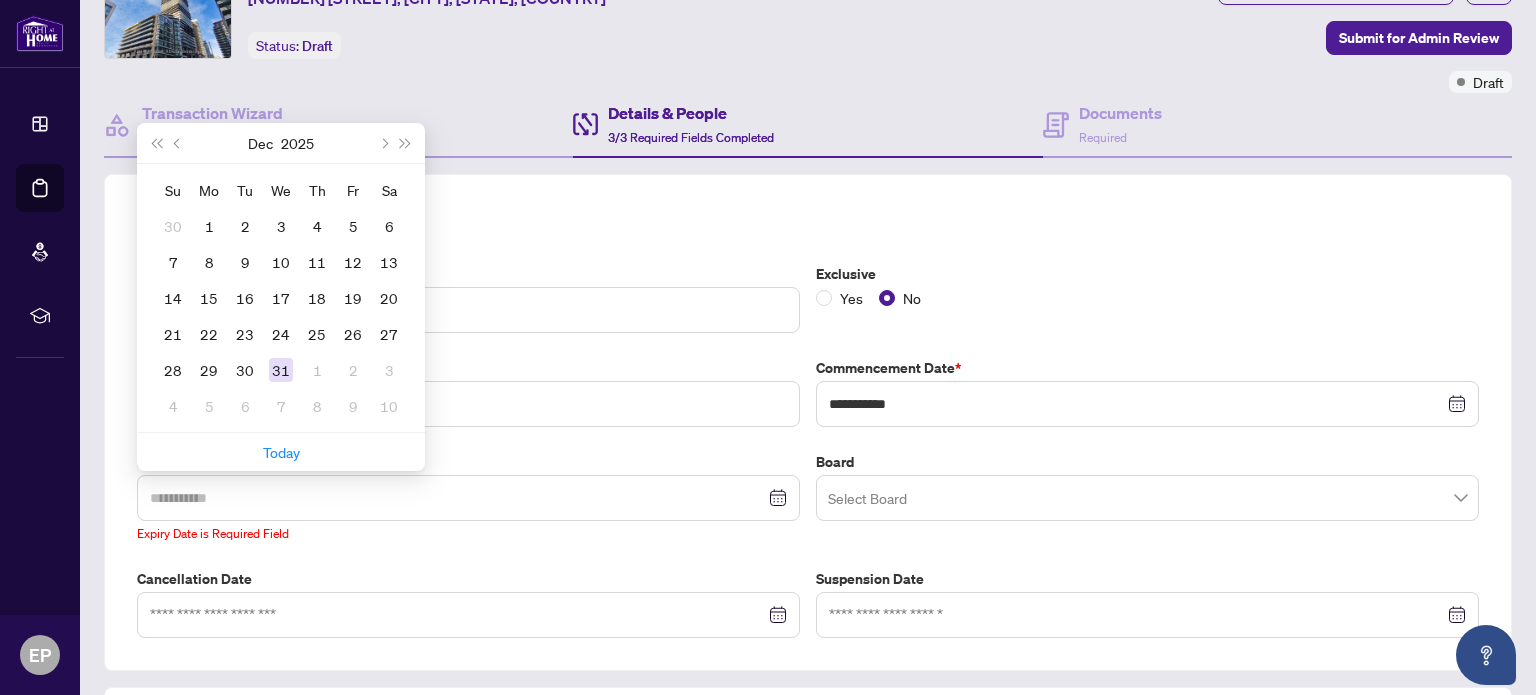 type on "**********" 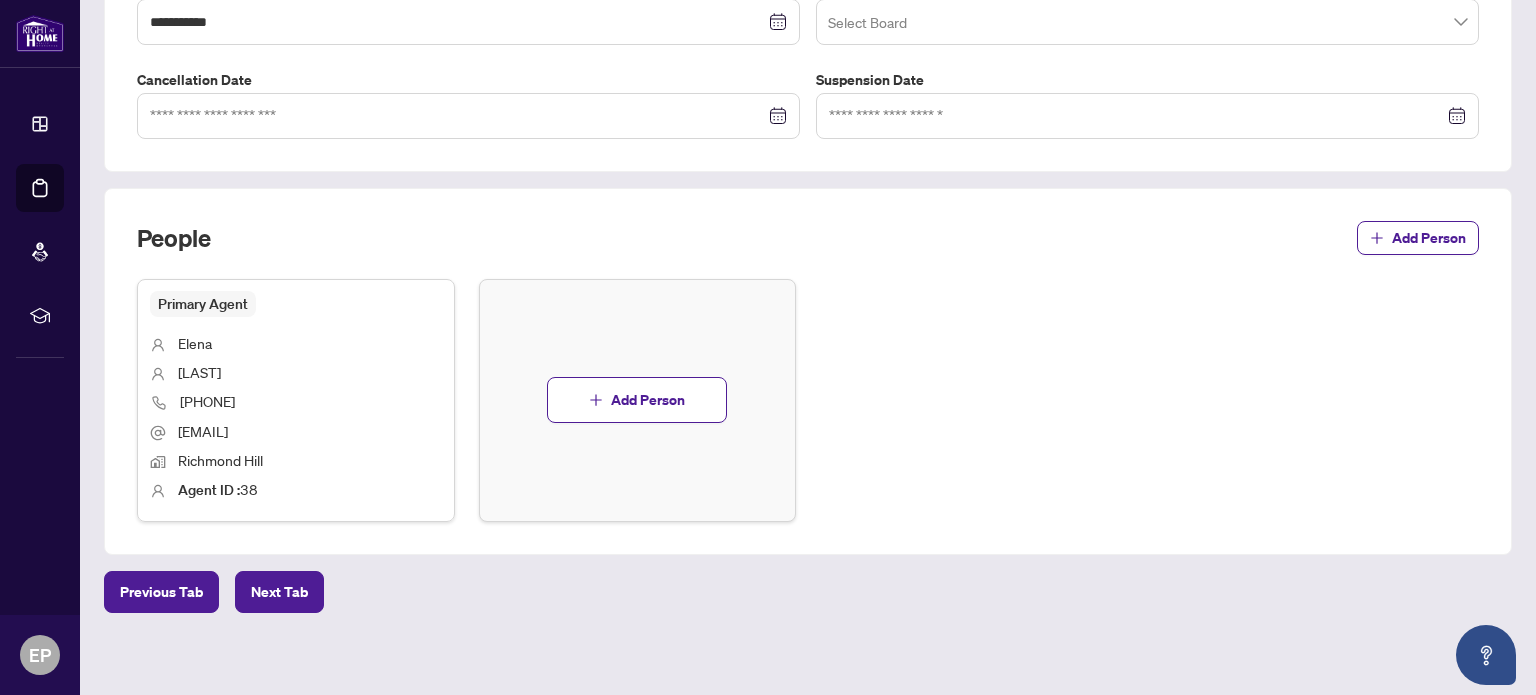 scroll, scrollTop: 580, scrollLeft: 0, axis: vertical 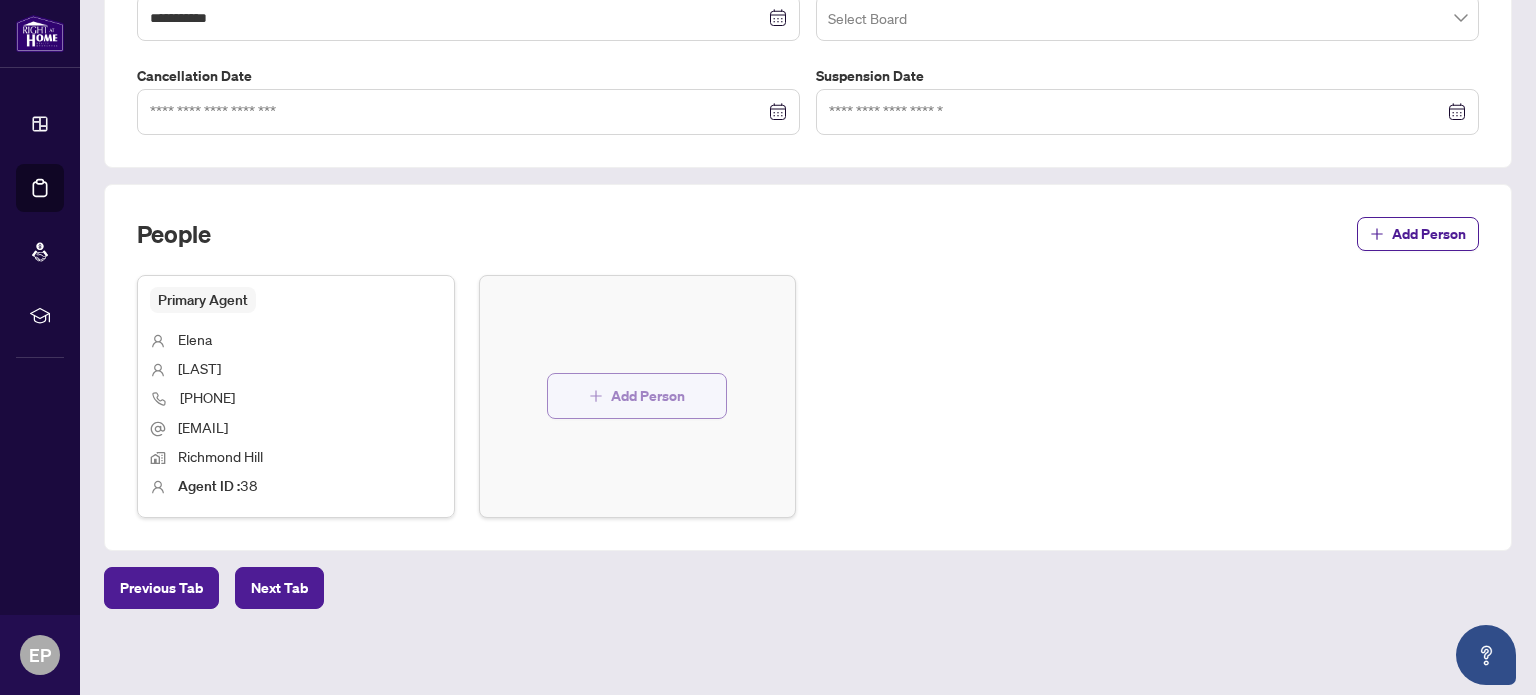 click on "Add Person" at bounding box center [648, 396] 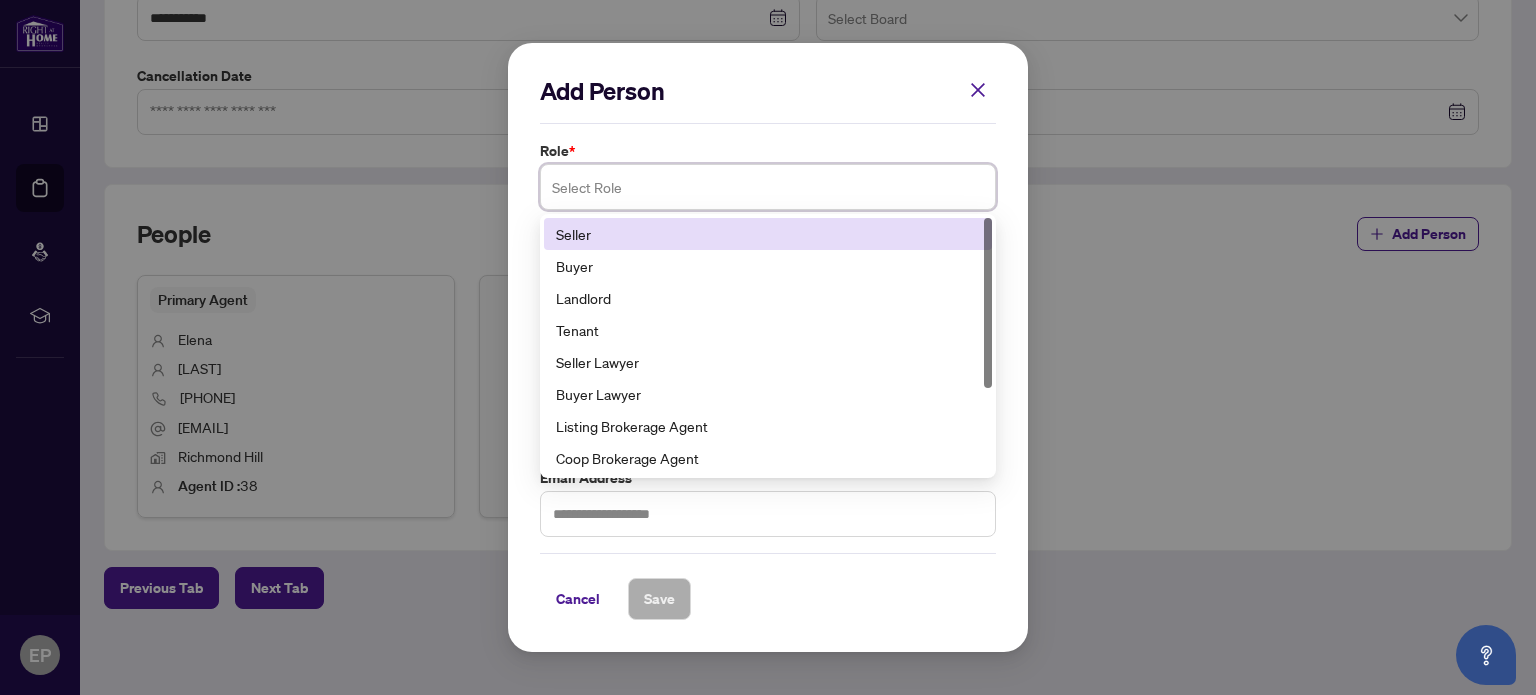 click at bounding box center (768, 187) 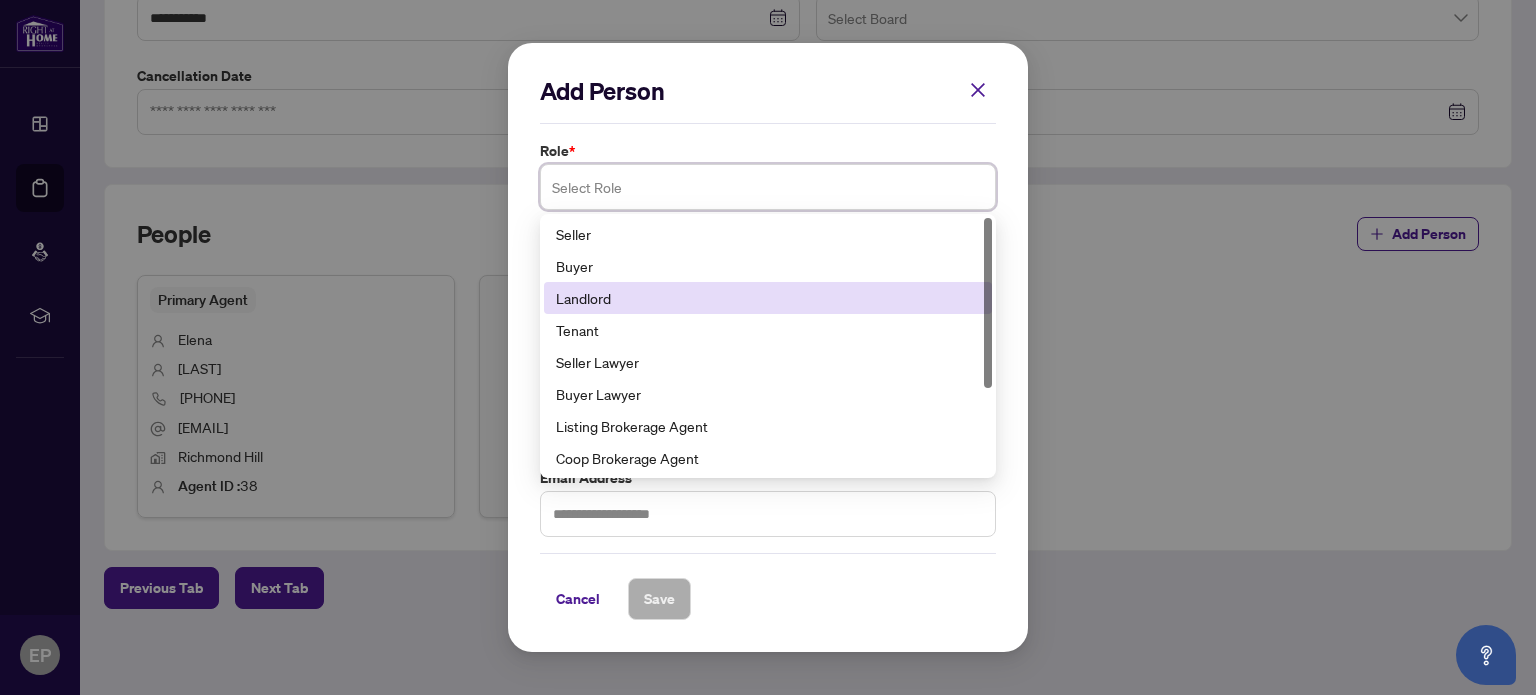 click on "Landlord" at bounding box center (768, 298) 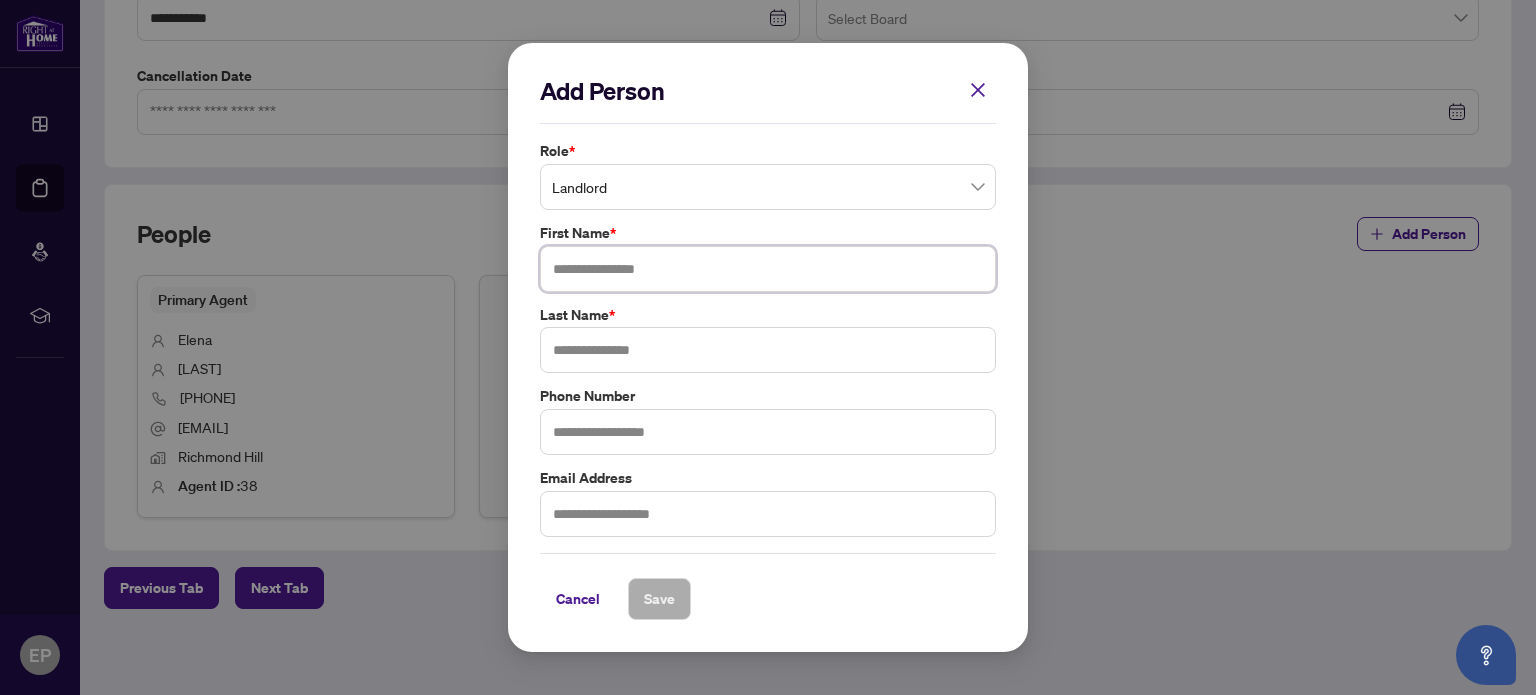 click at bounding box center [768, 269] 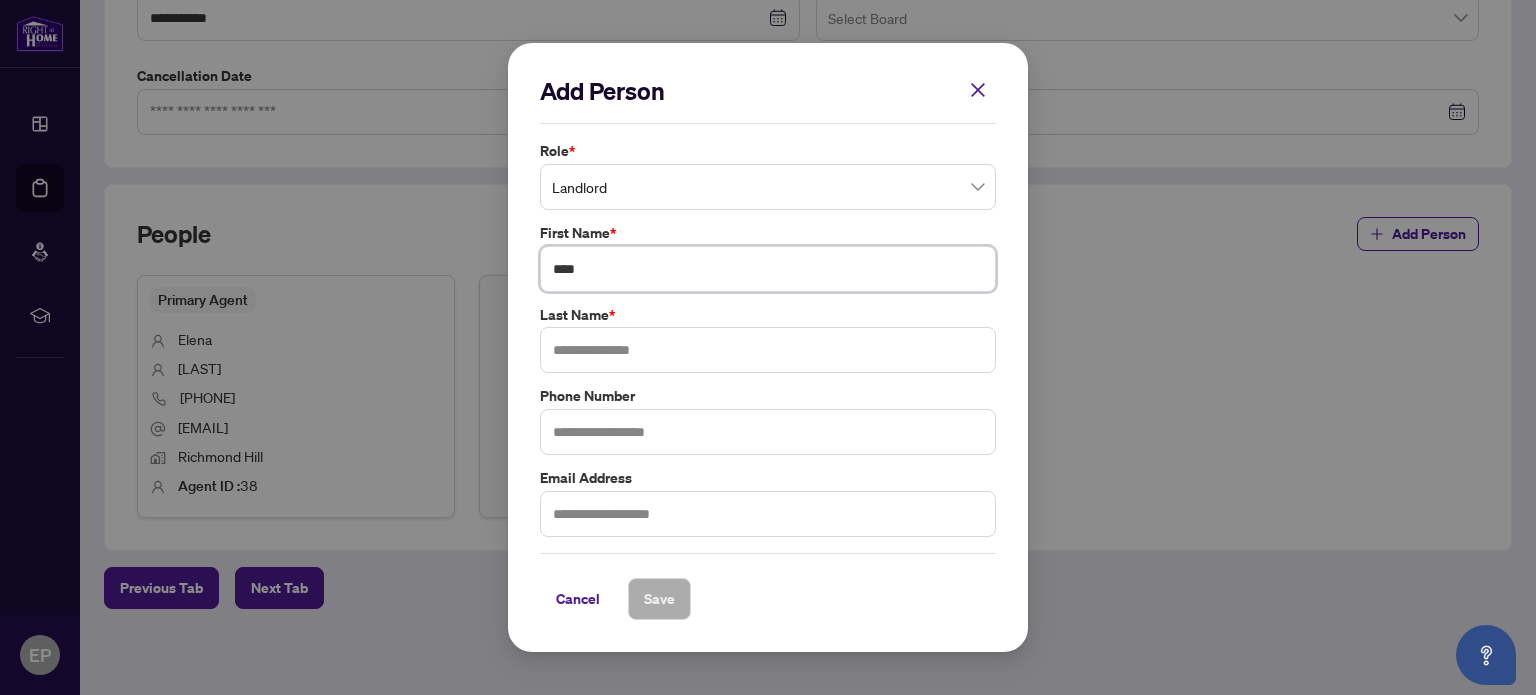 type on "****" 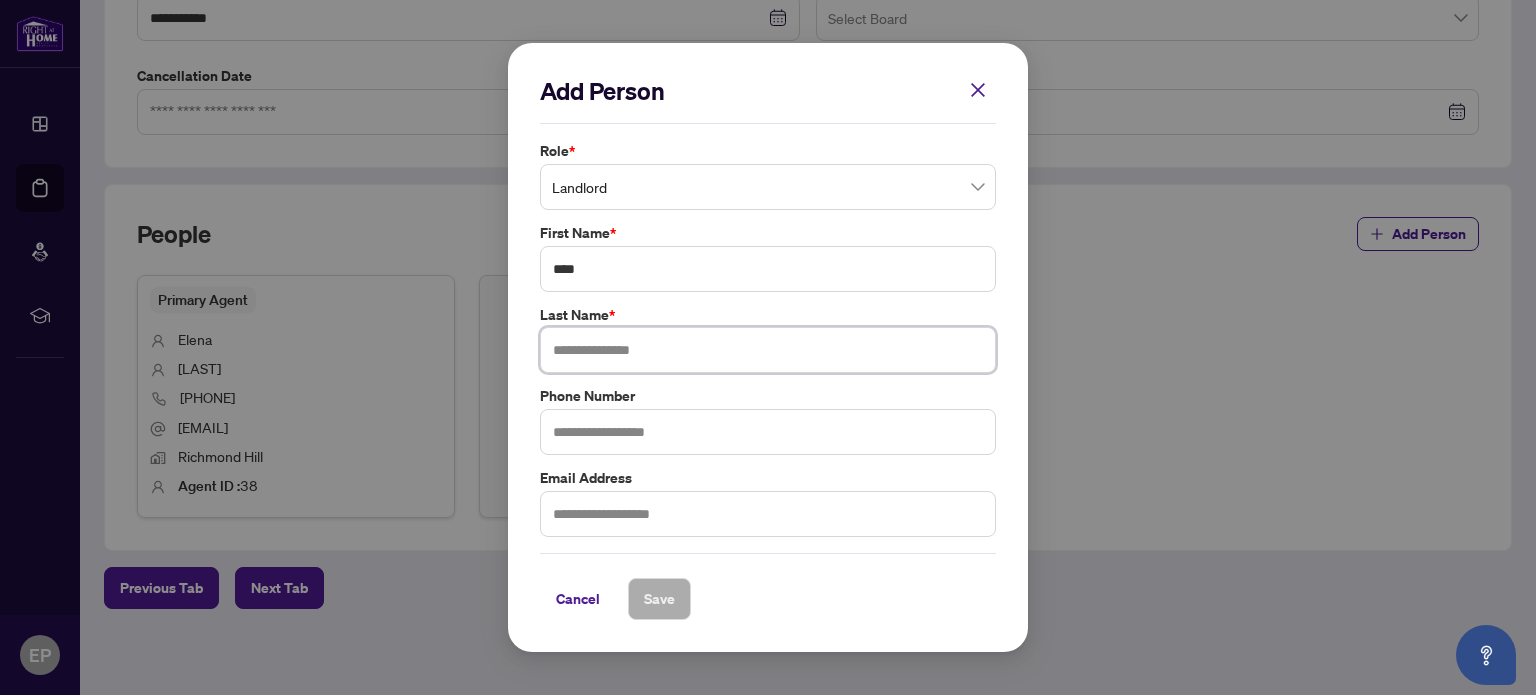 click at bounding box center (768, 350) 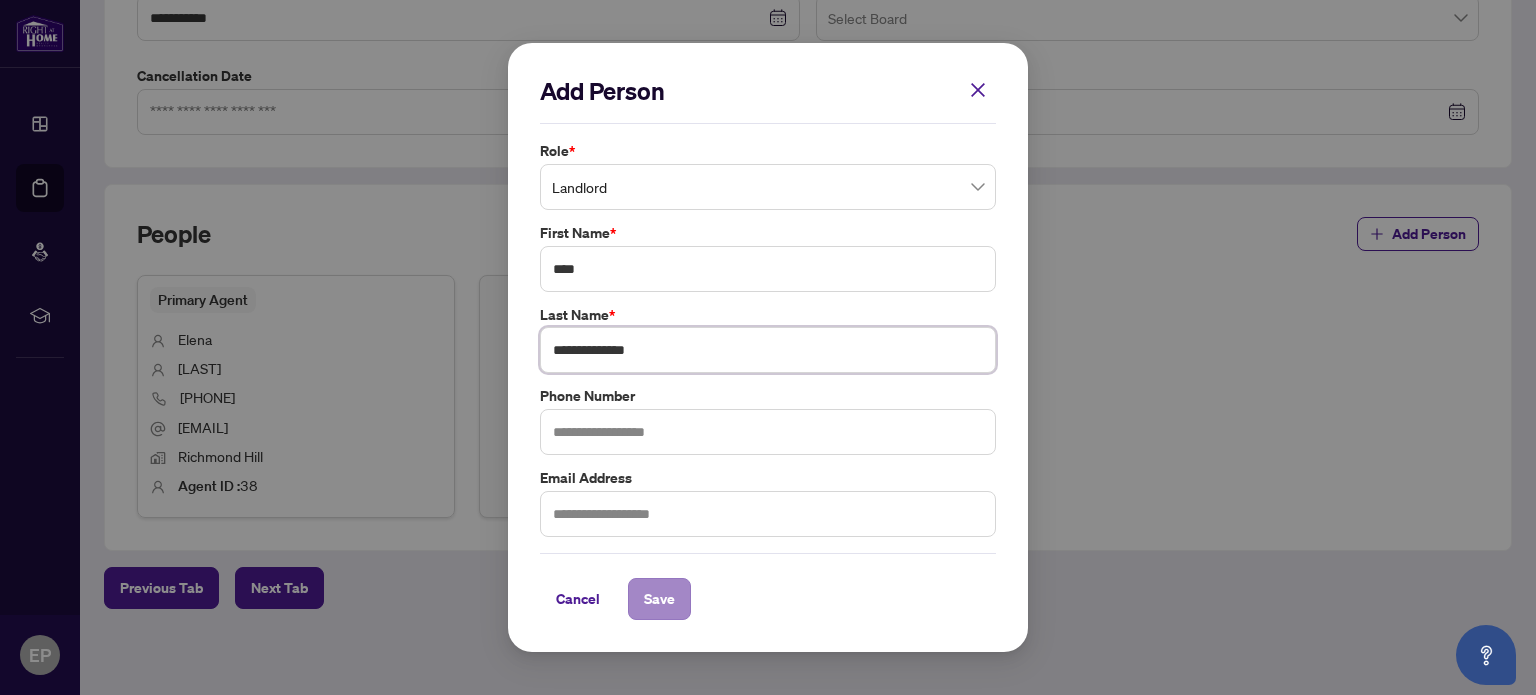 type on "**********" 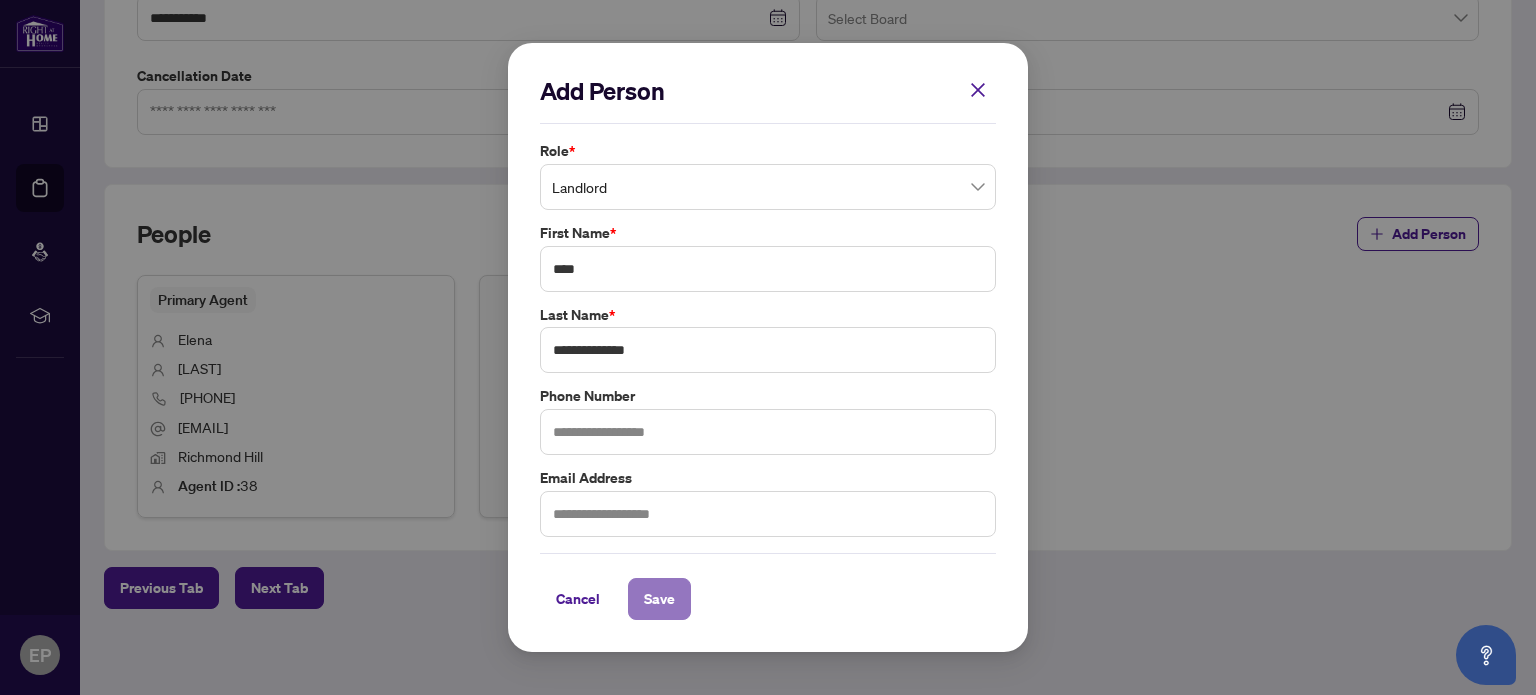click on "Save" at bounding box center (659, 599) 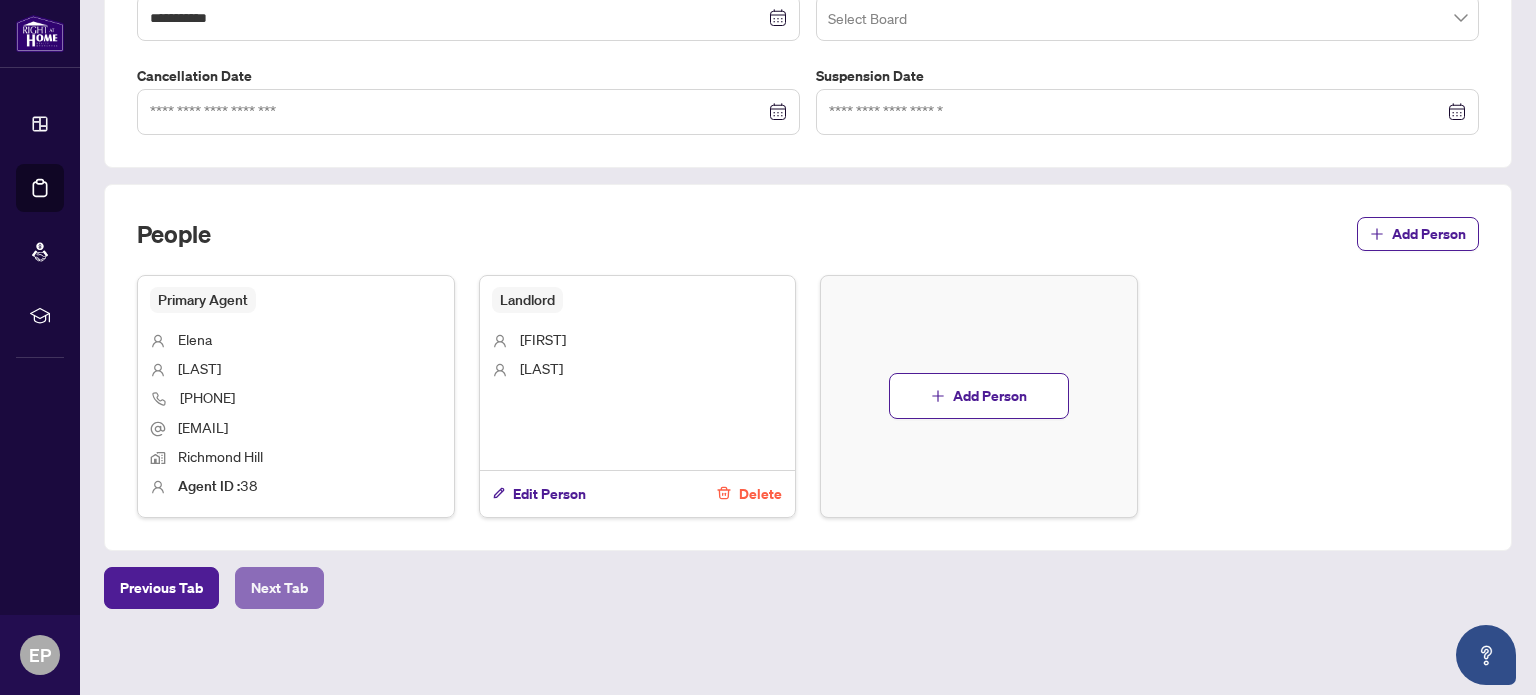 click on "Next Tab" at bounding box center [279, 588] 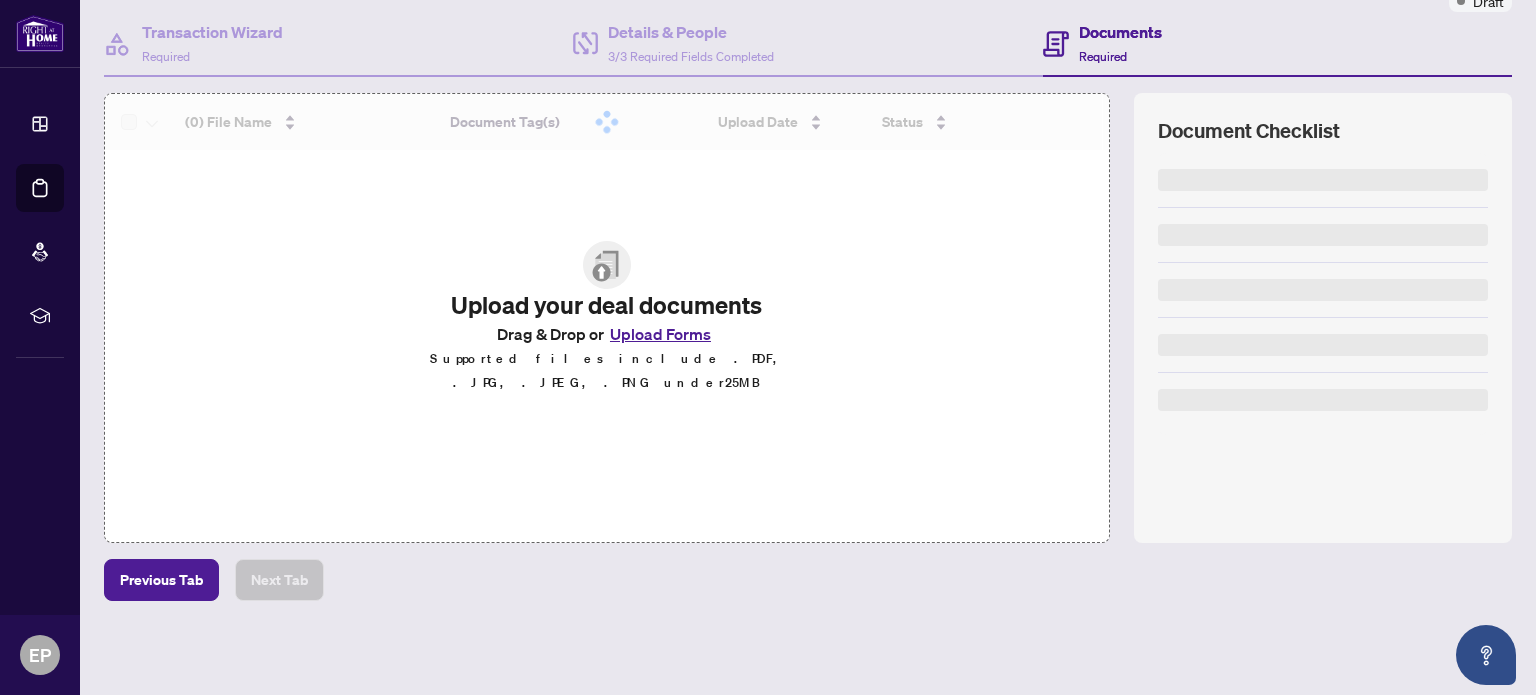 scroll, scrollTop: 0, scrollLeft: 0, axis: both 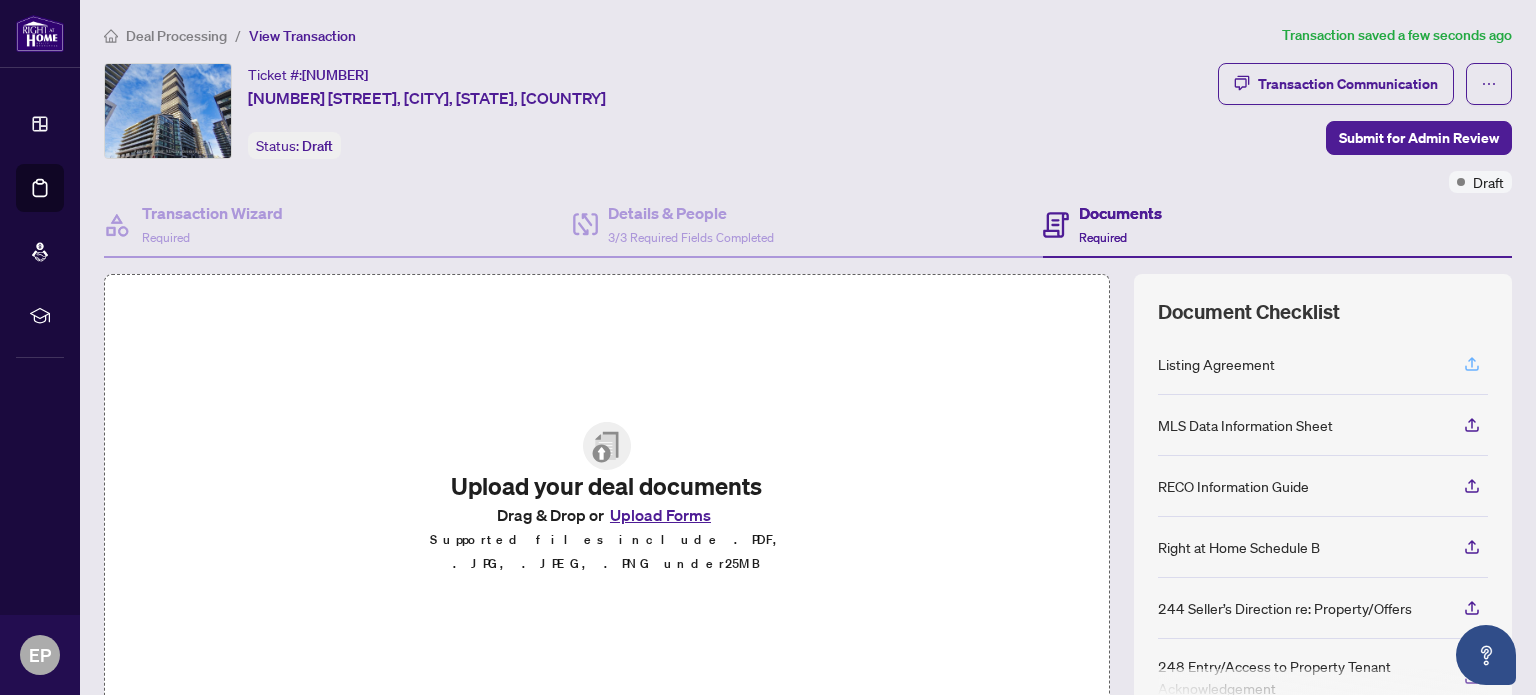 click 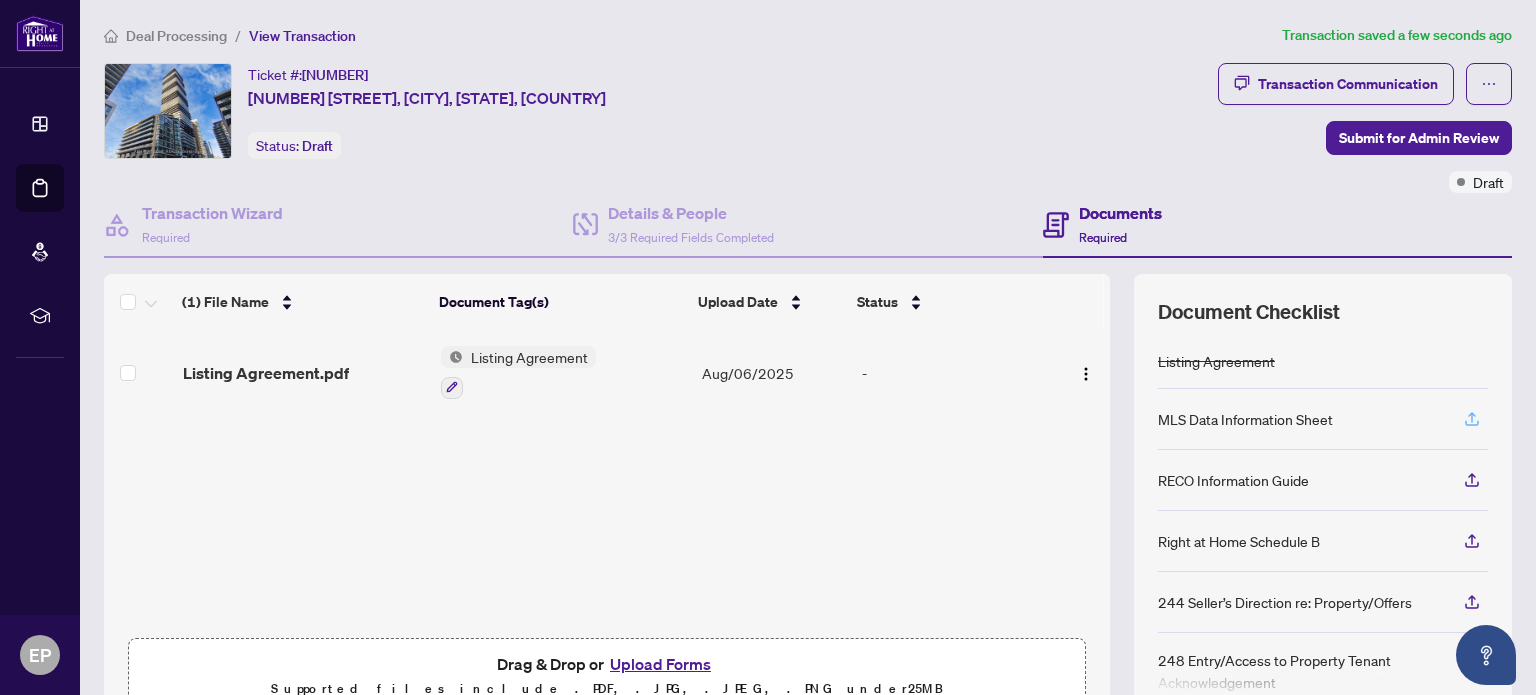 click 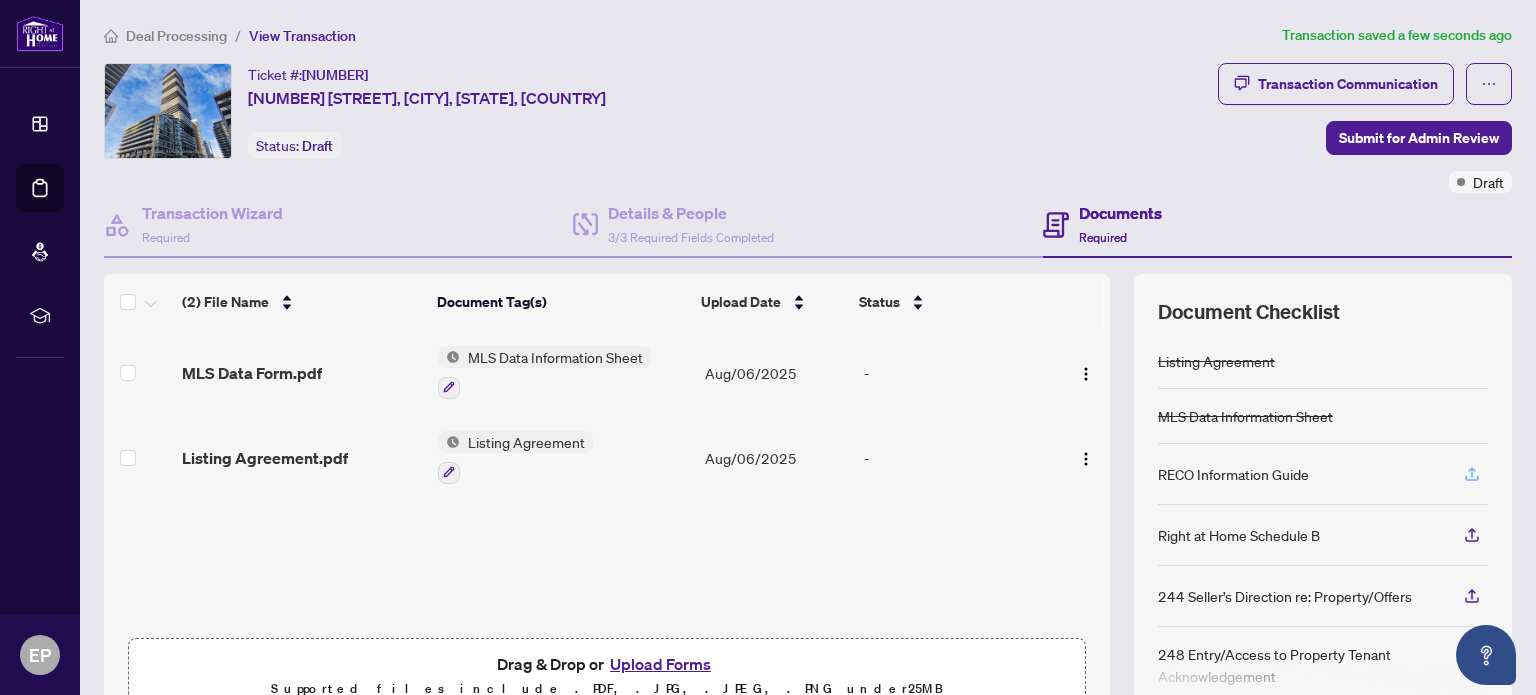 click 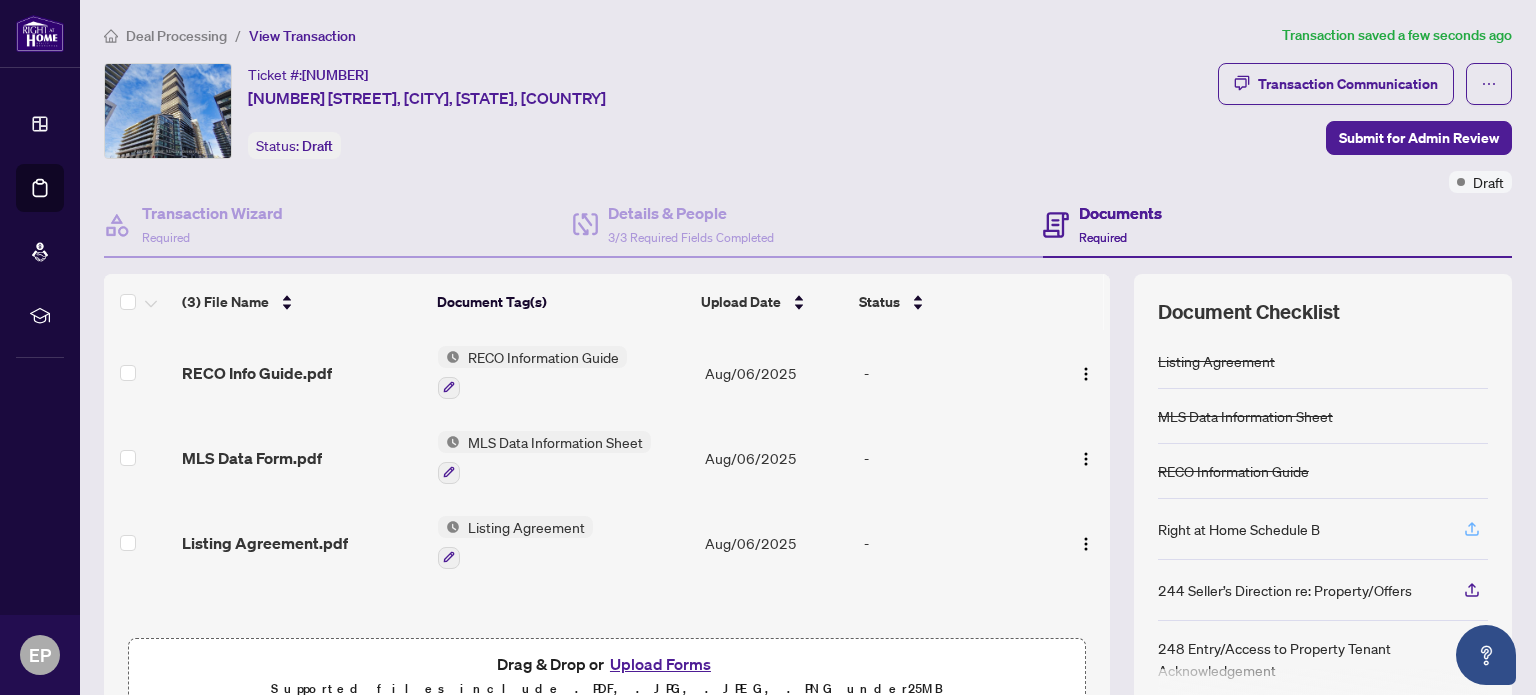 click 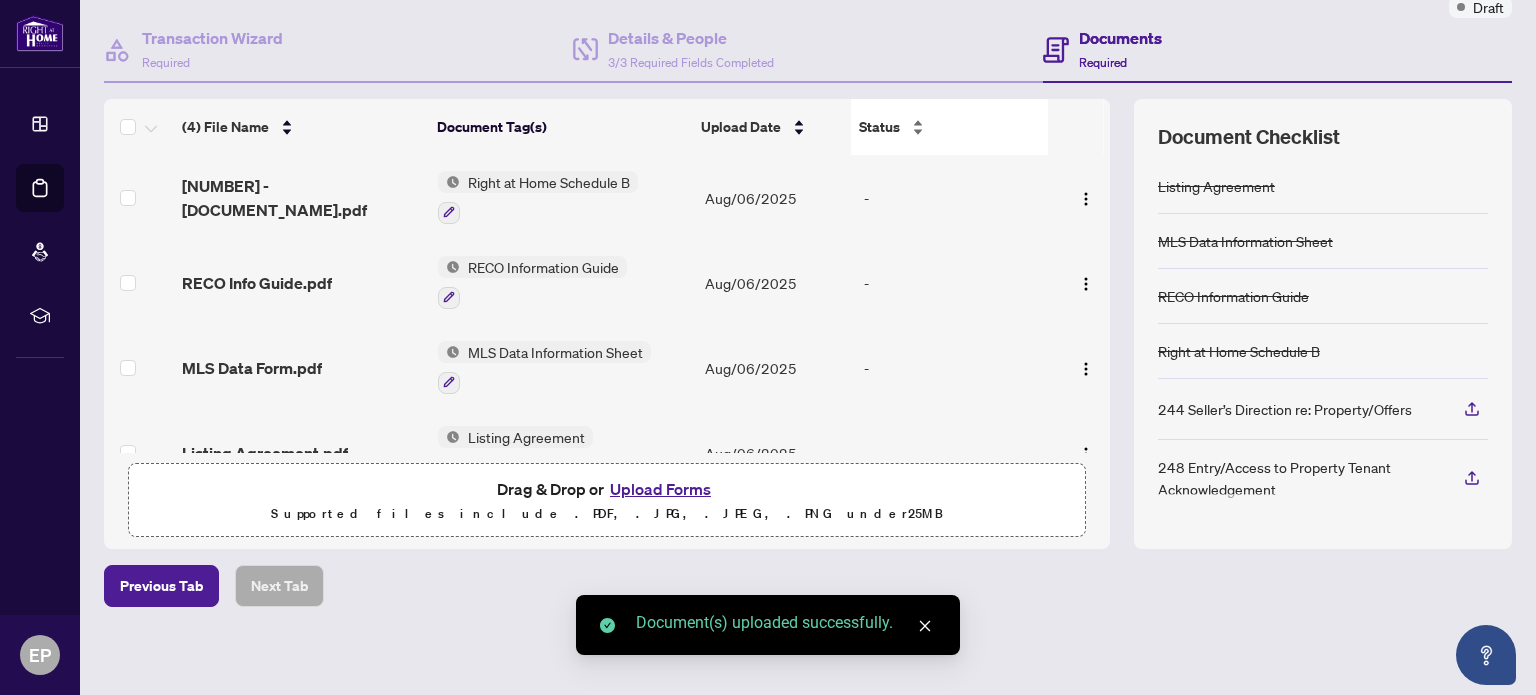 scroll, scrollTop: 177, scrollLeft: 0, axis: vertical 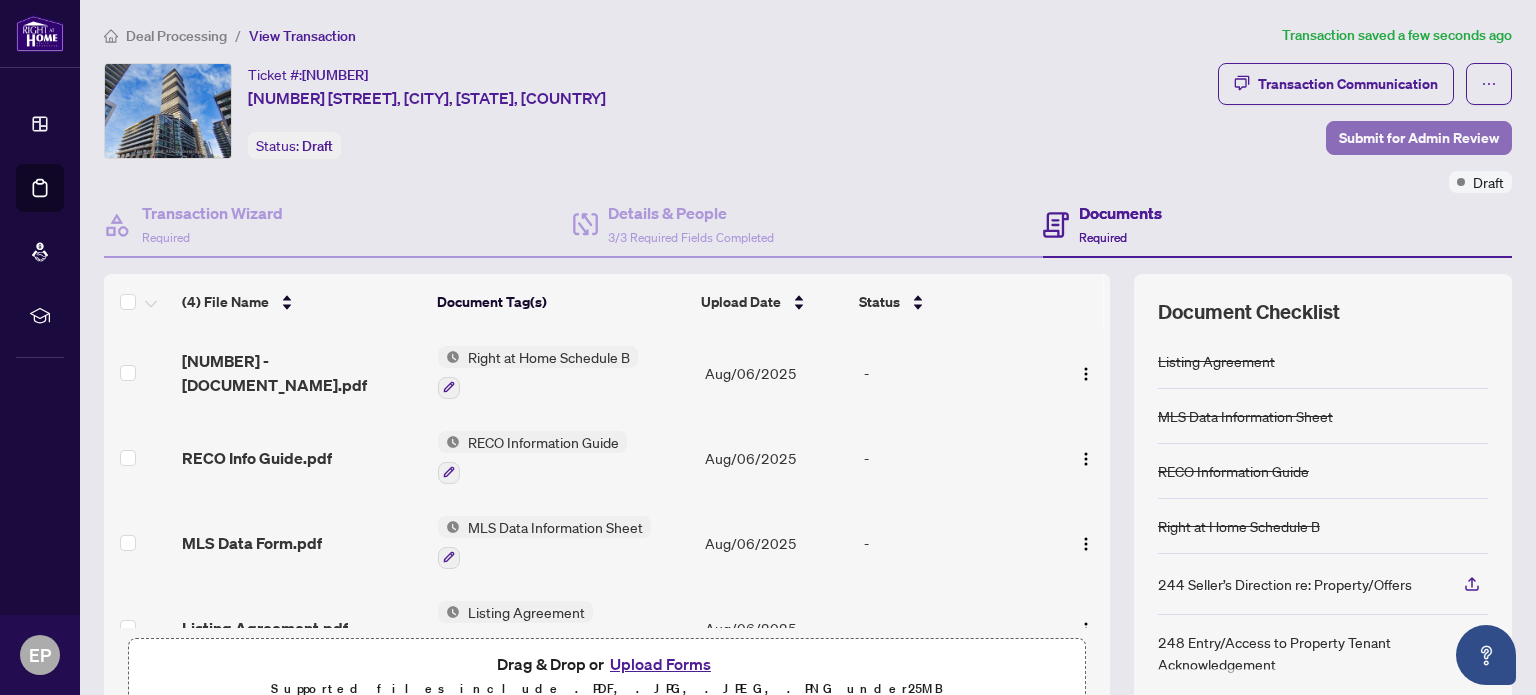 click on "Submit for Admin Review" at bounding box center (1419, 138) 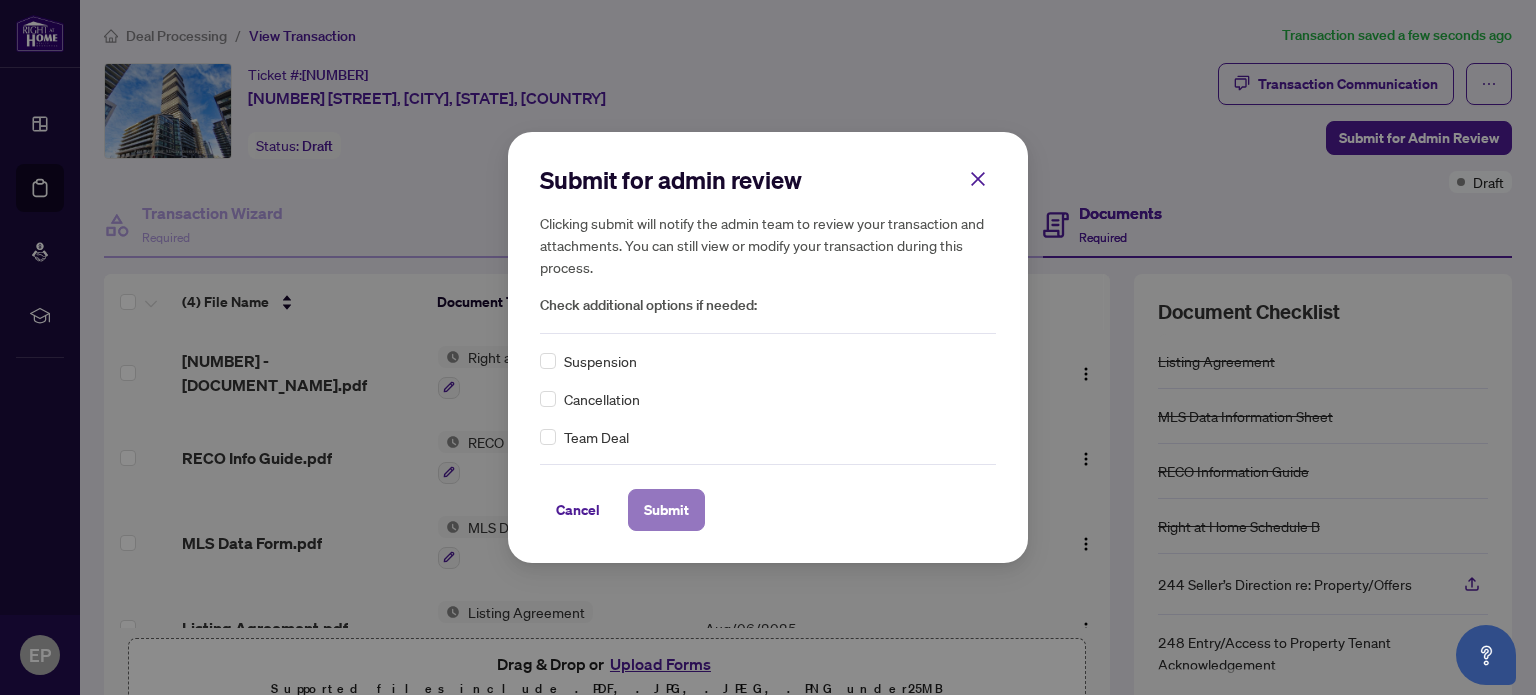 click on "Submit" at bounding box center (666, 510) 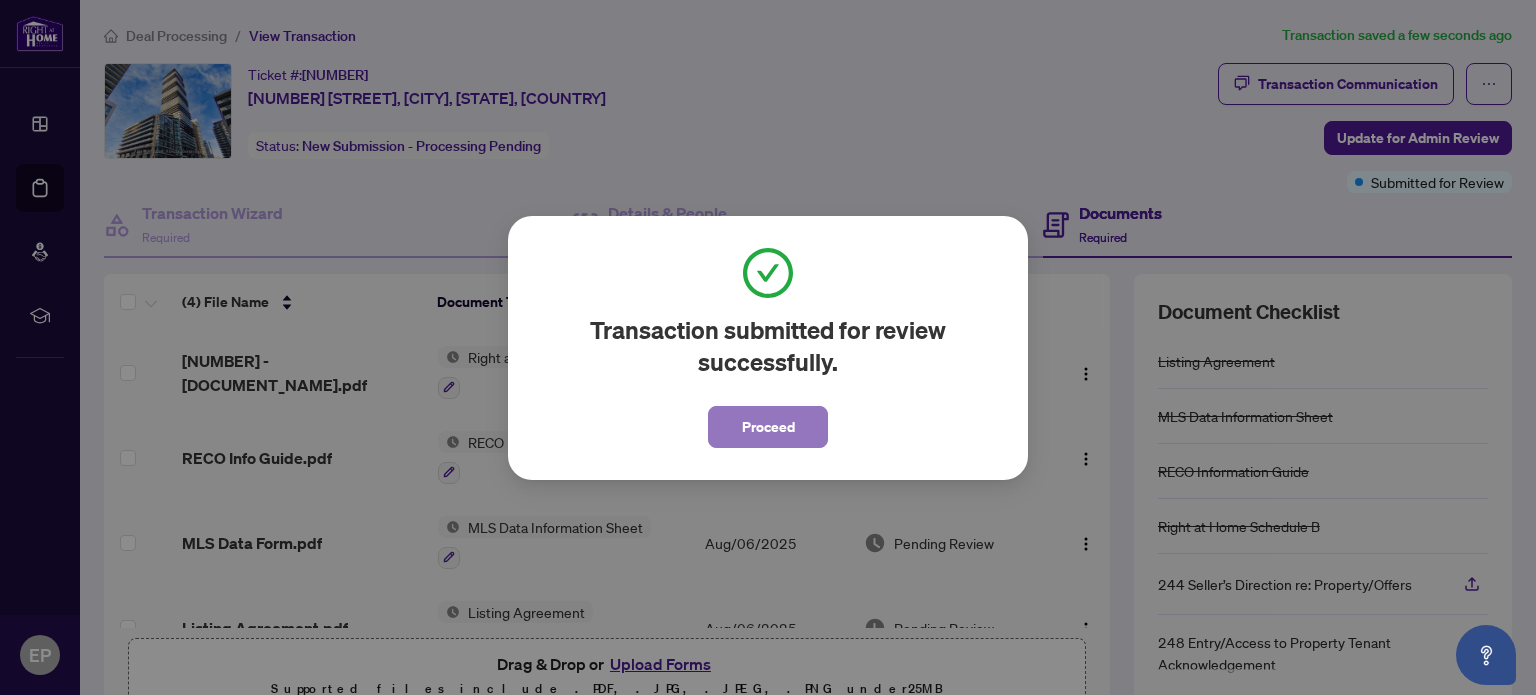 click on "Proceed" at bounding box center (768, 427) 